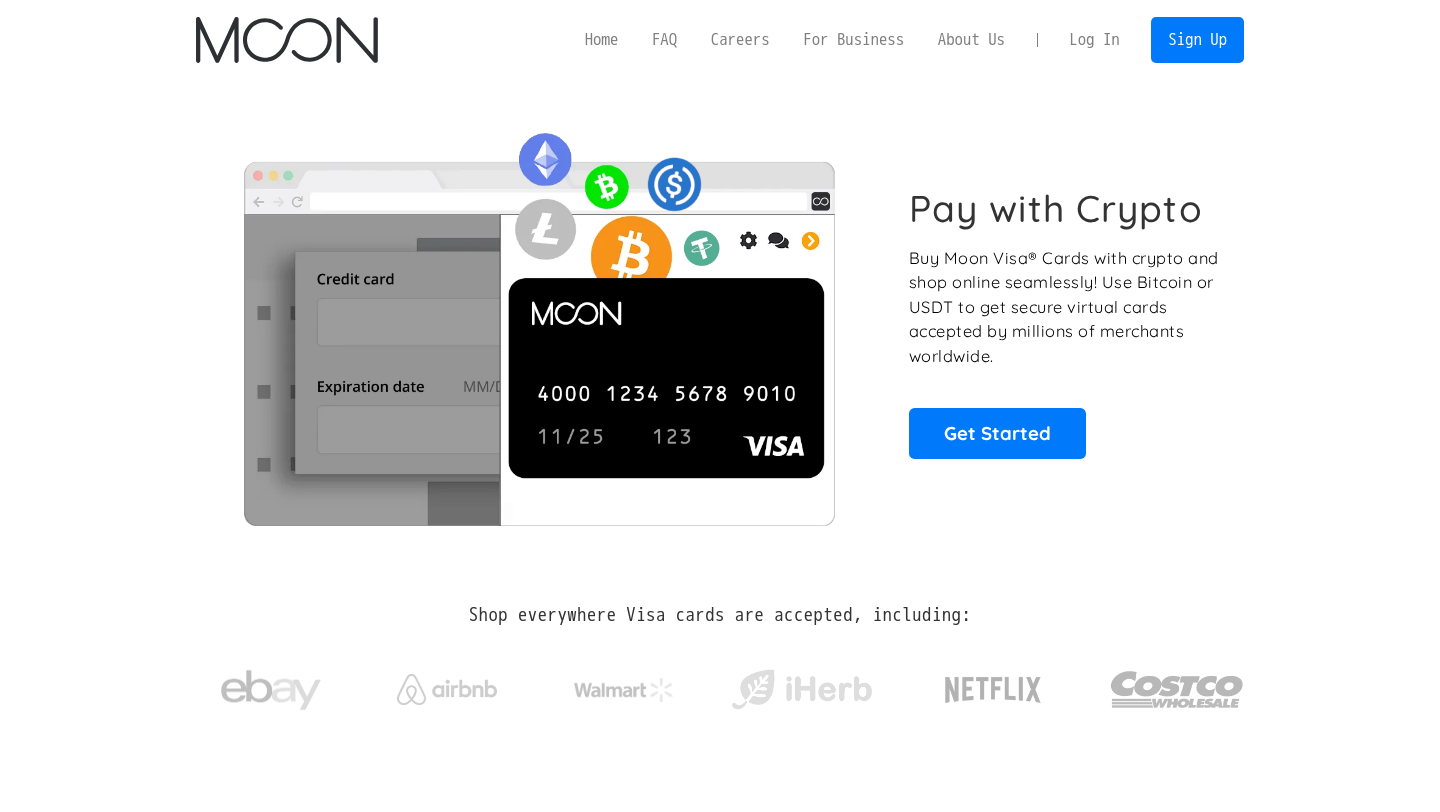 scroll, scrollTop: 0, scrollLeft: 0, axis: both 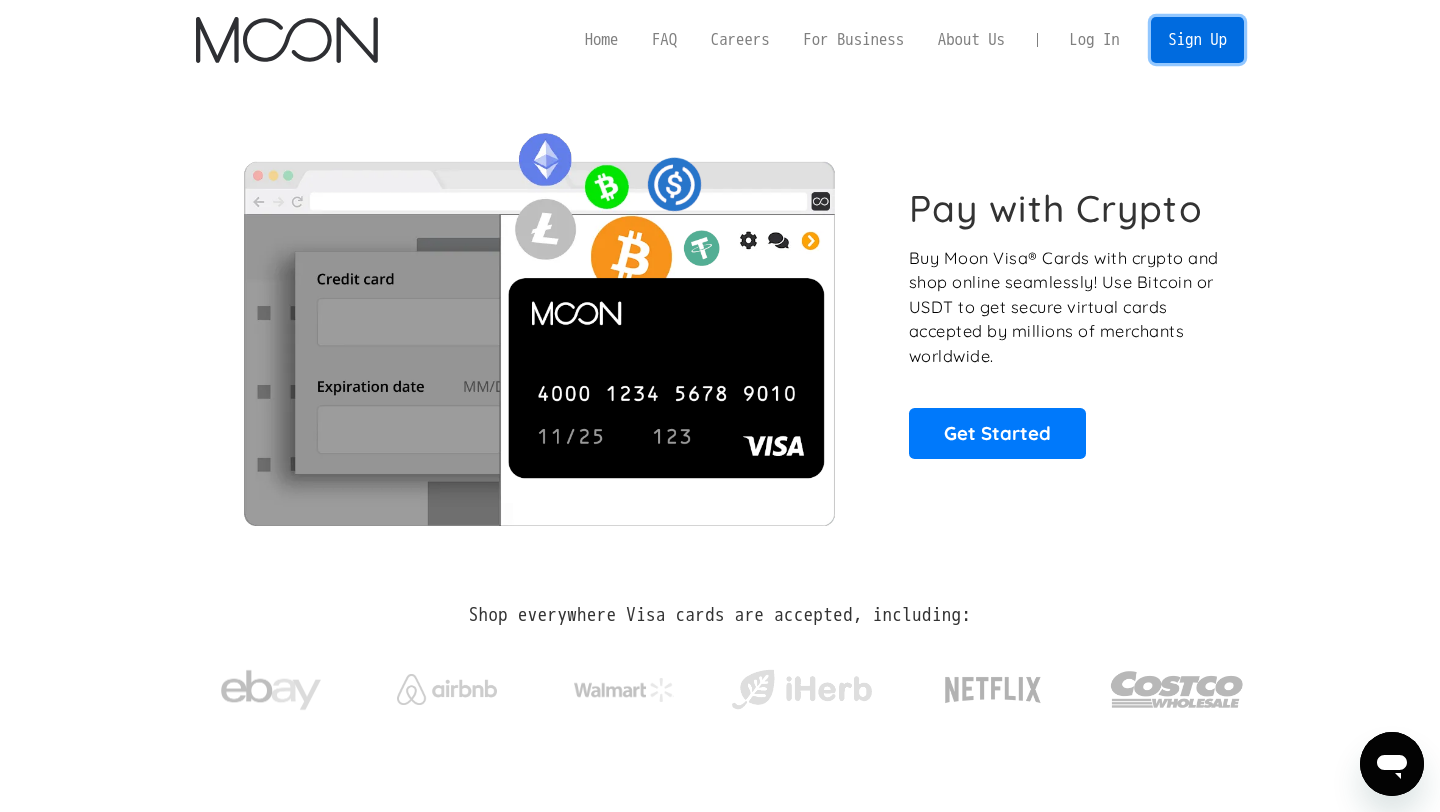 click on "Sign Up" at bounding box center [1197, 39] 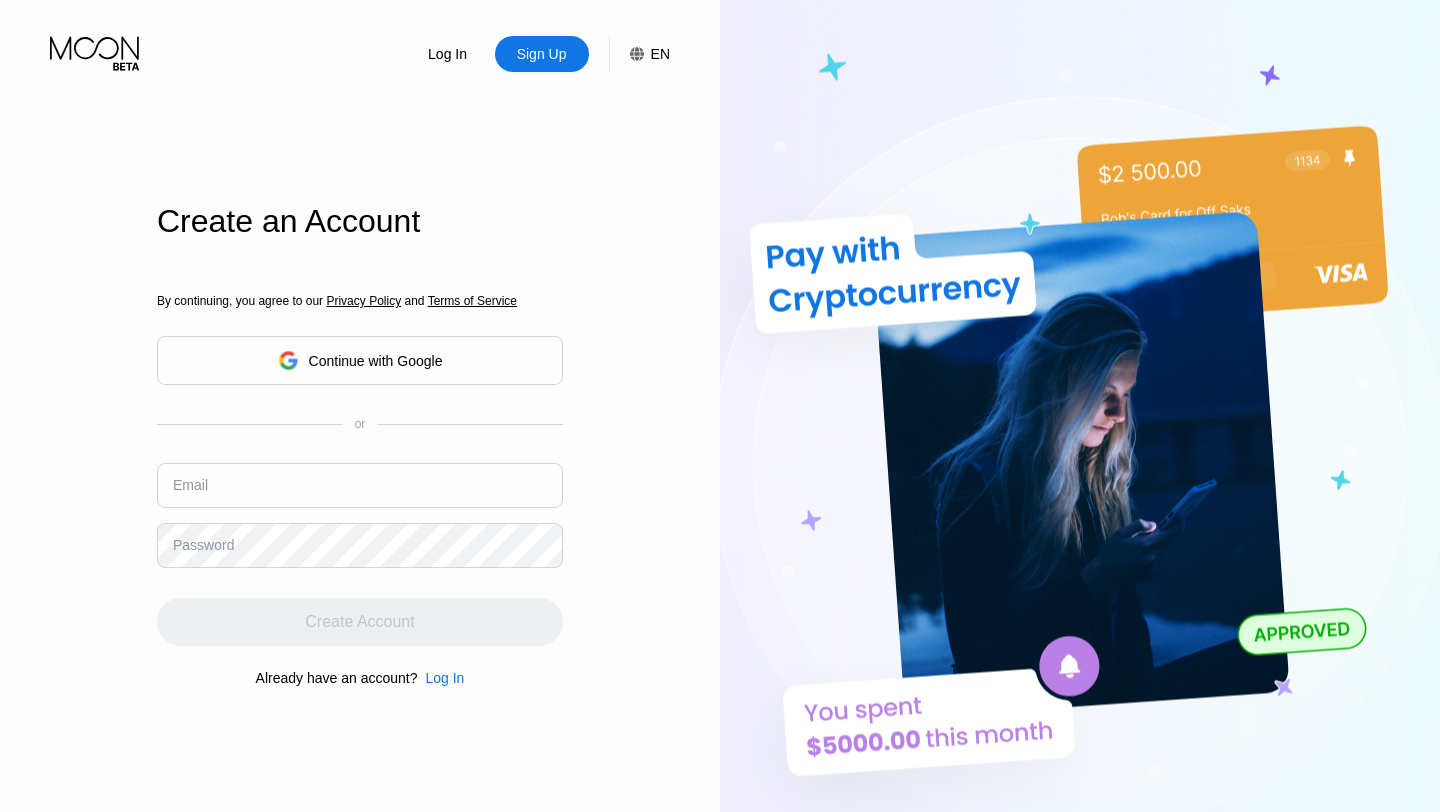 scroll, scrollTop: 0, scrollLeft: 0, axis: both 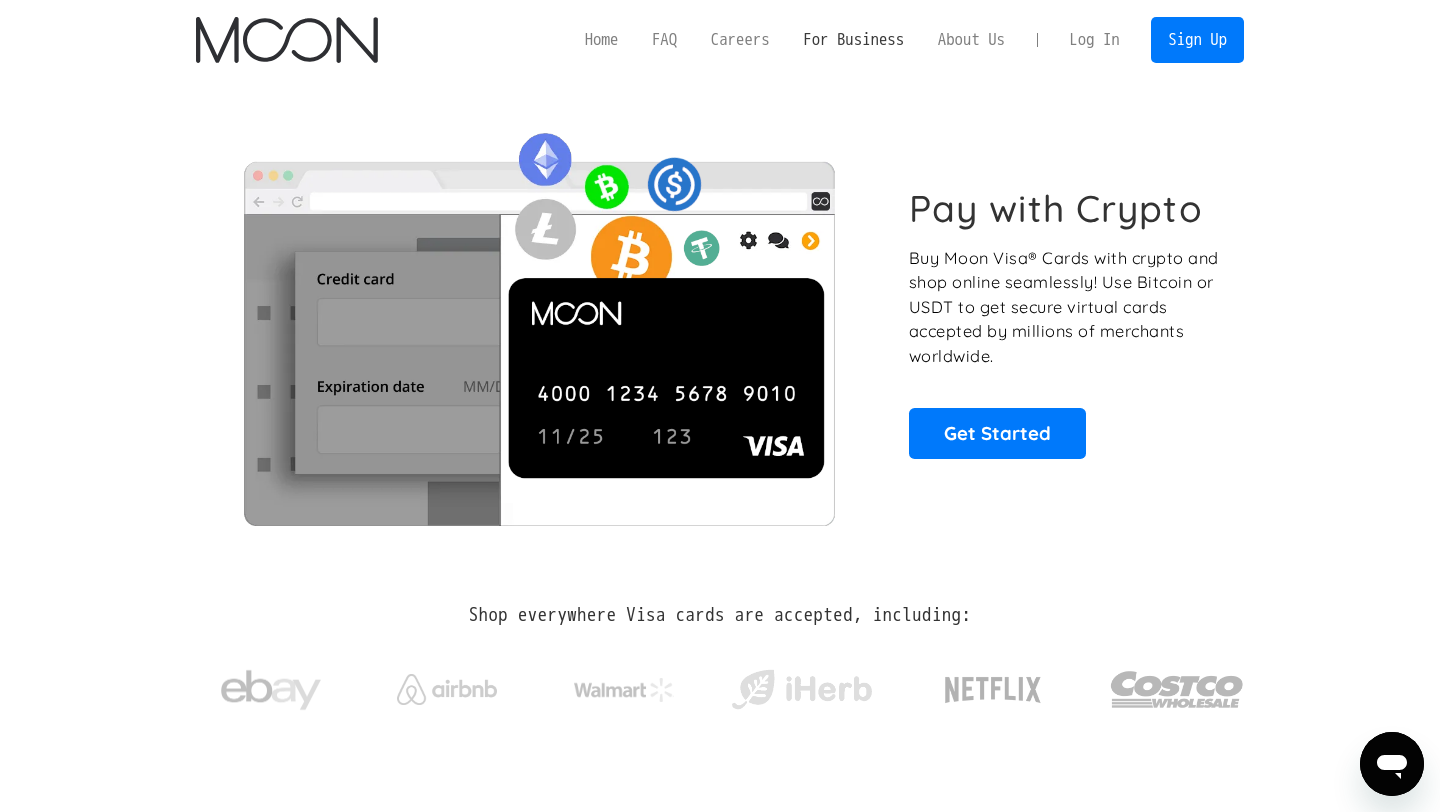 click on "For Business" at bounding box center [853, 39] 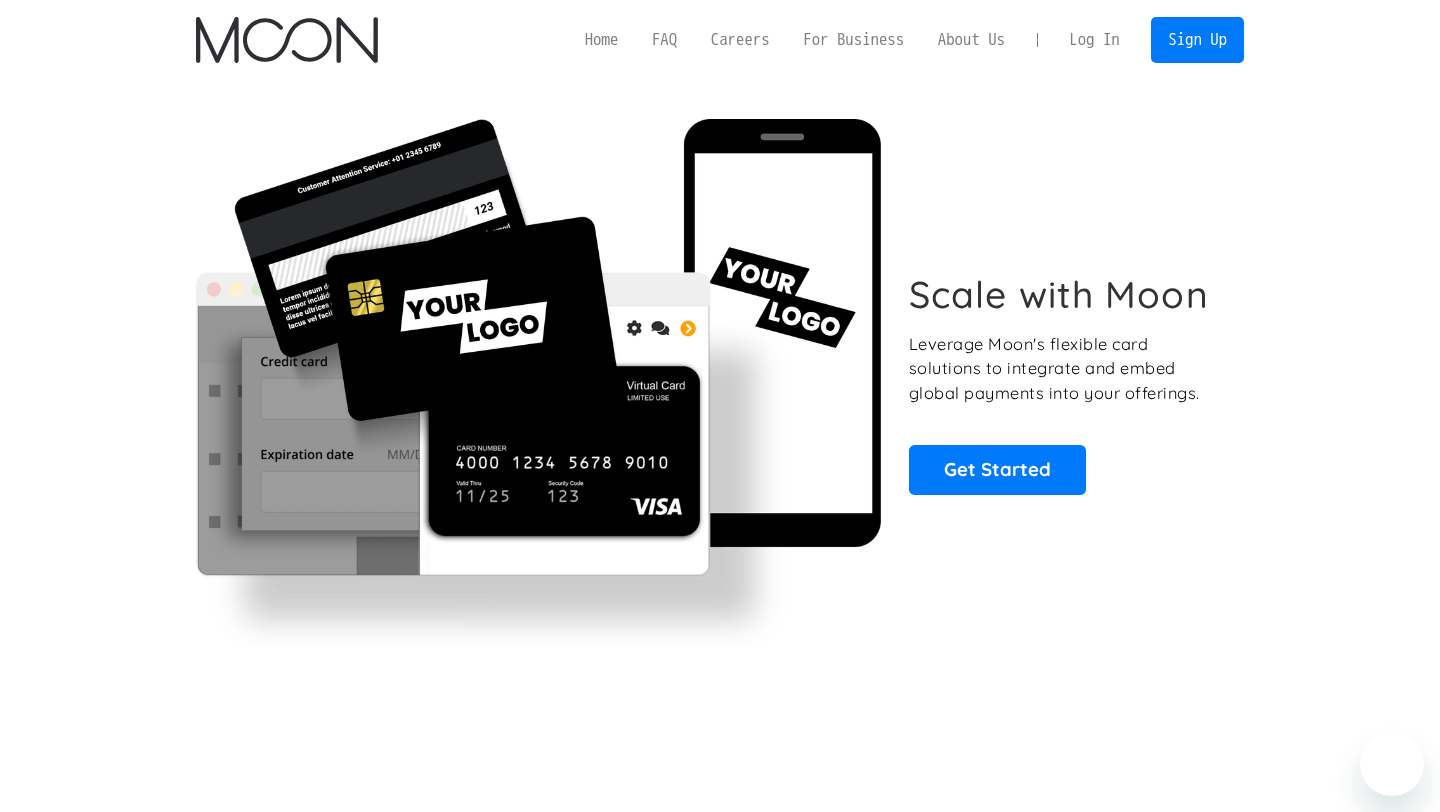 scroll, scrollTop: 0, scrollLeft: 0, axis: both 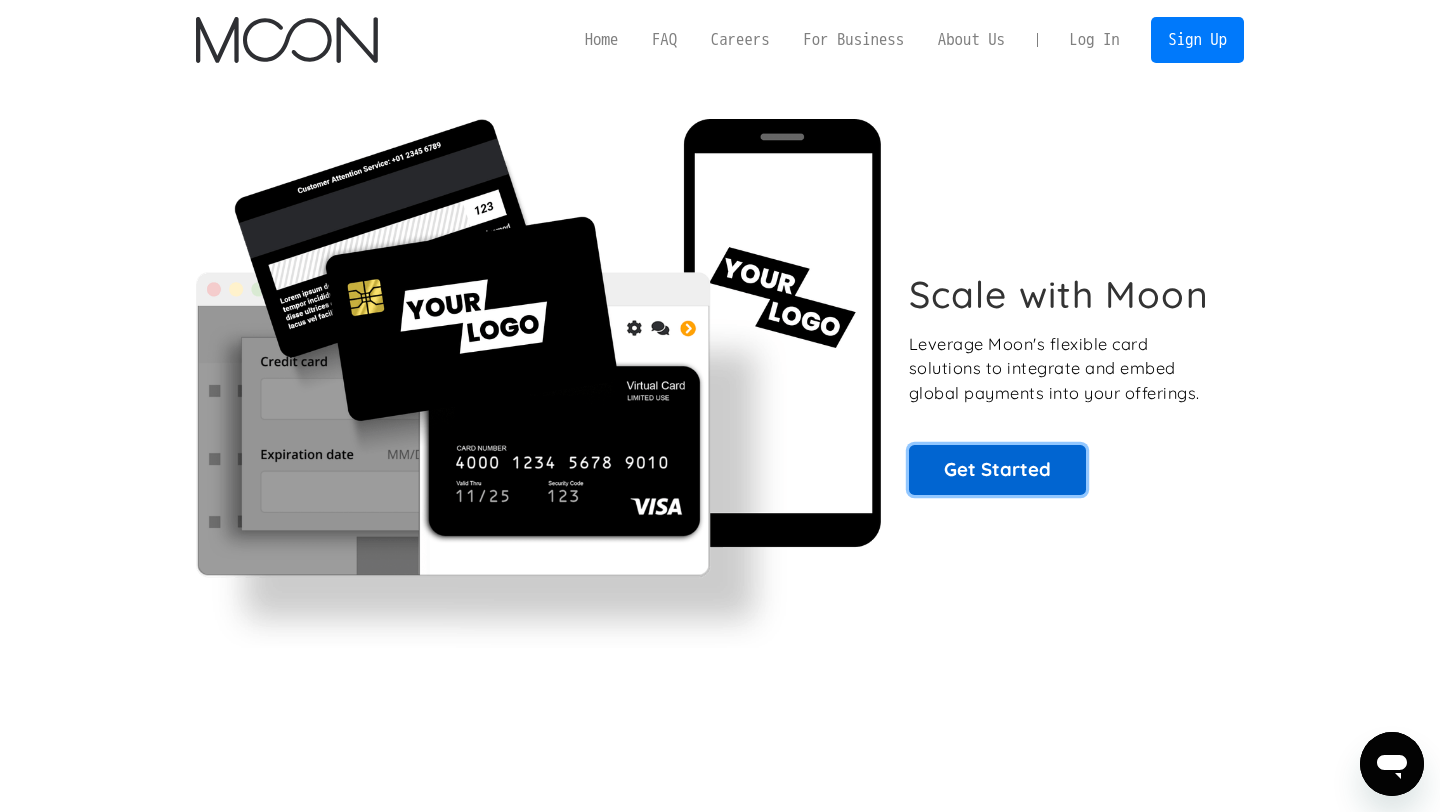 click on "Get Started" at bounding box center [997, 470] 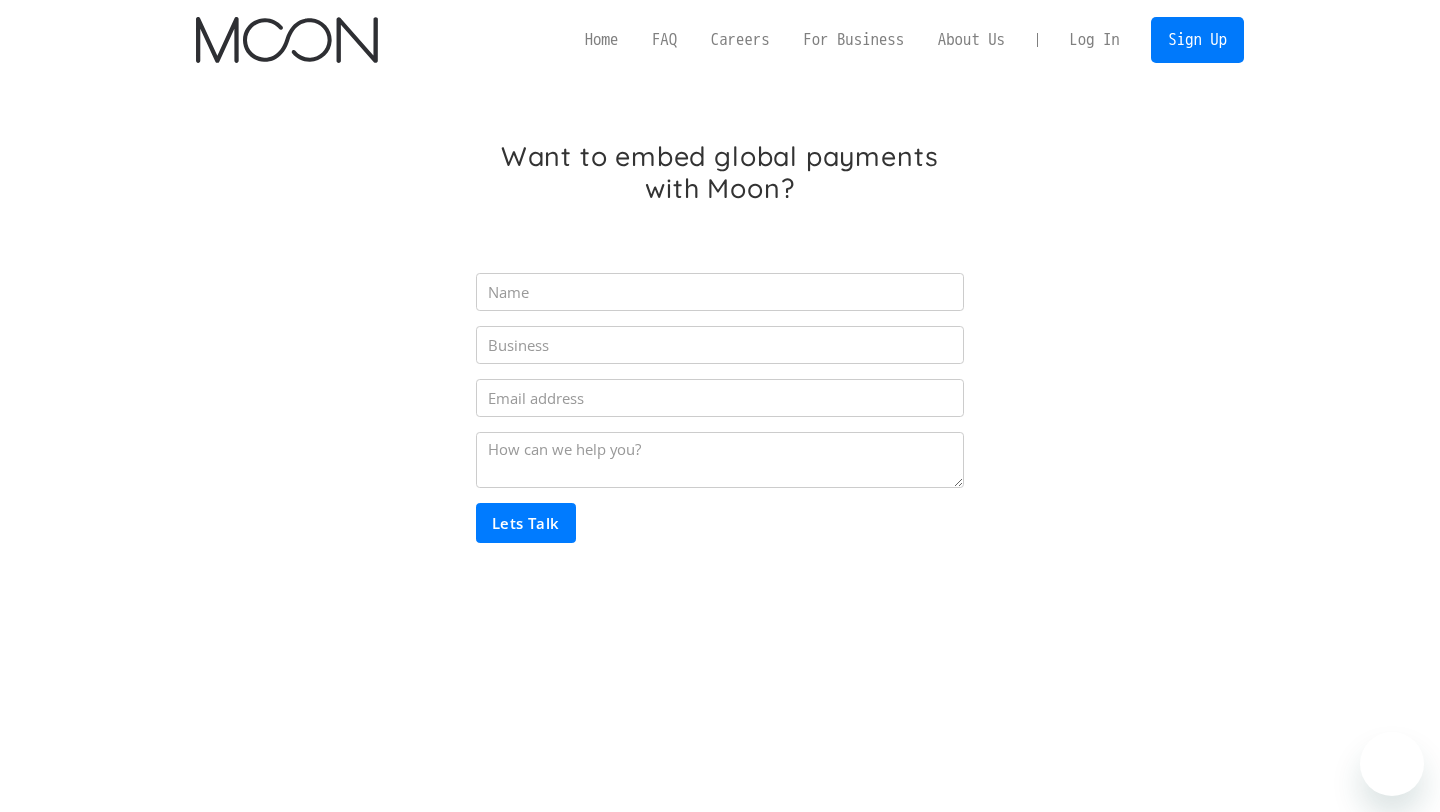 scroll, scrollTop: 0, scrollLeft: 0, axis: both 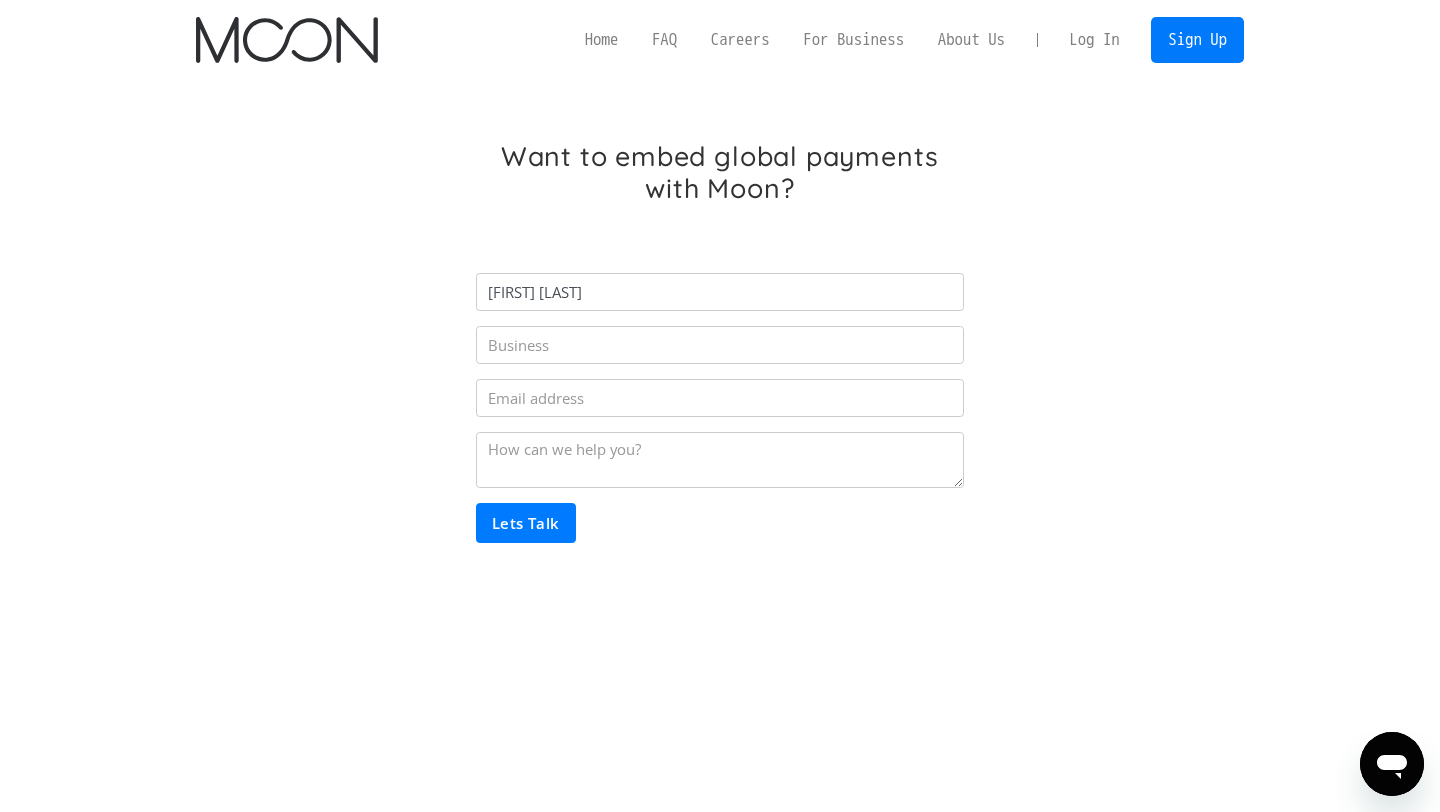 type on "Wilson Omollo" 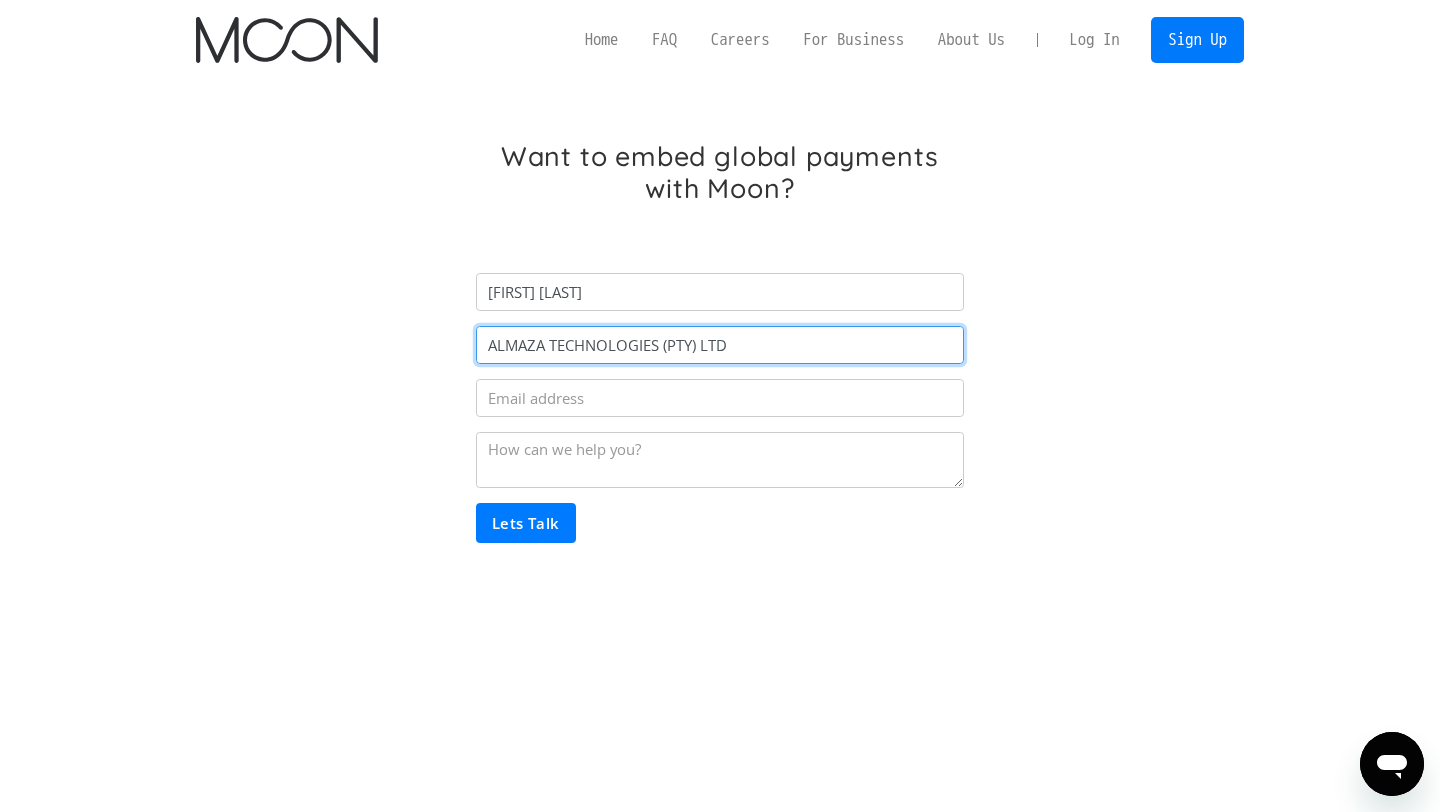 type on "ALMAZA TECHNOLOGIES (PTY) LTD" 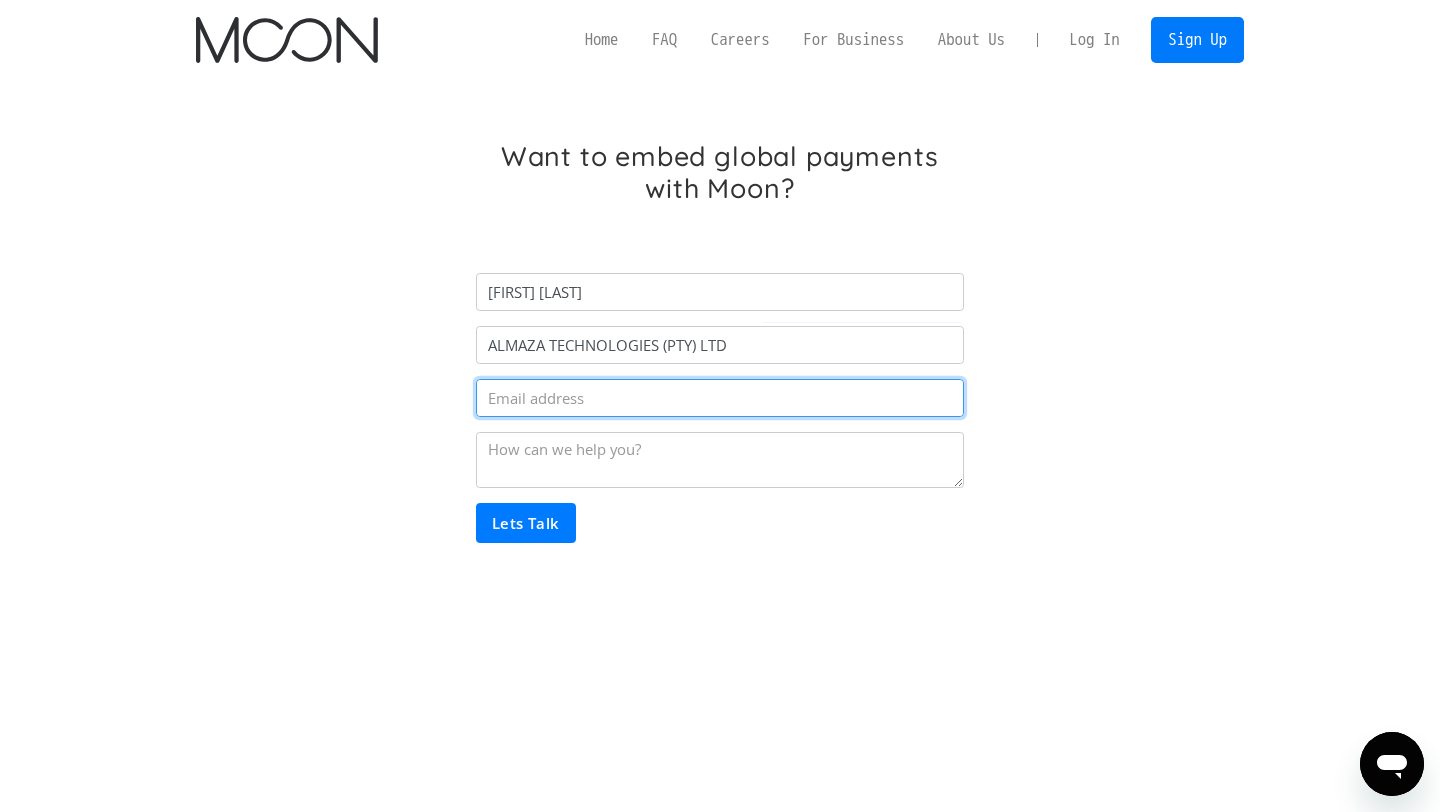 click at bounding box center [720, 398] 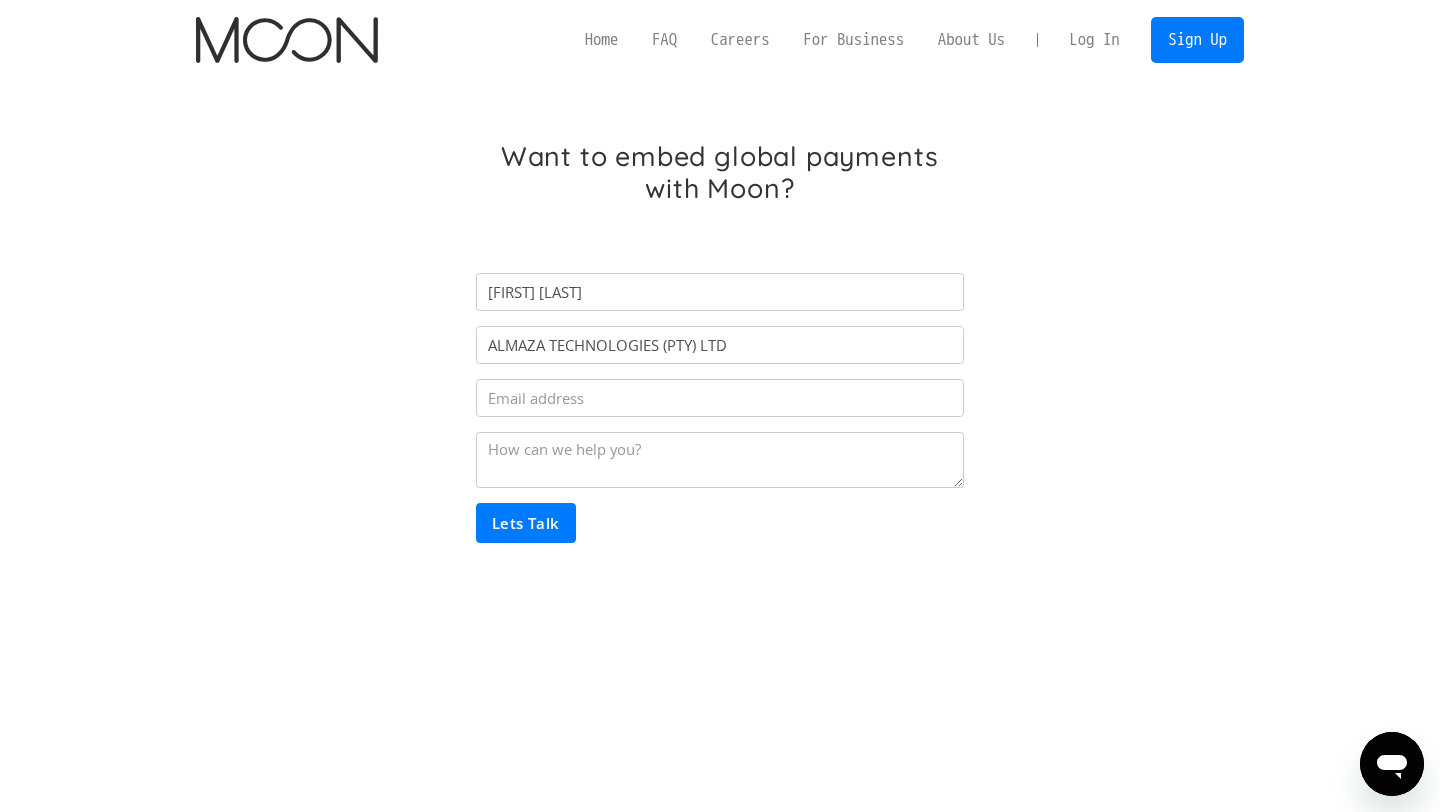 click on "Want to embed global payments with Moon? Wilson Omollo ALMAZA TECHNOLOGIES (PTY) LTD Lets Talk Thank you! Your submission has been received! Oops! Something went wrong while submitting the form." at bounding box center (720, 379) 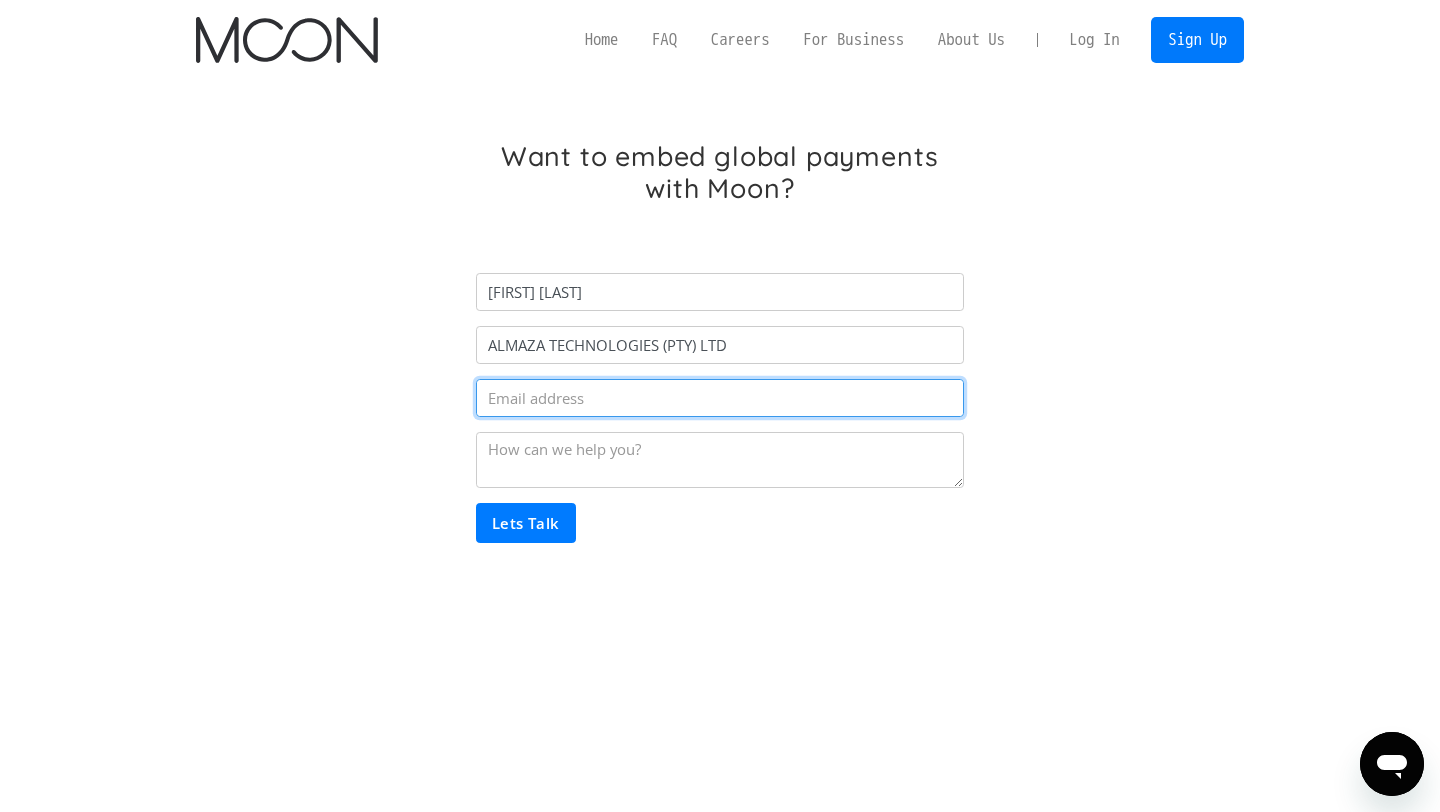 click at bounding box center [720, 398] 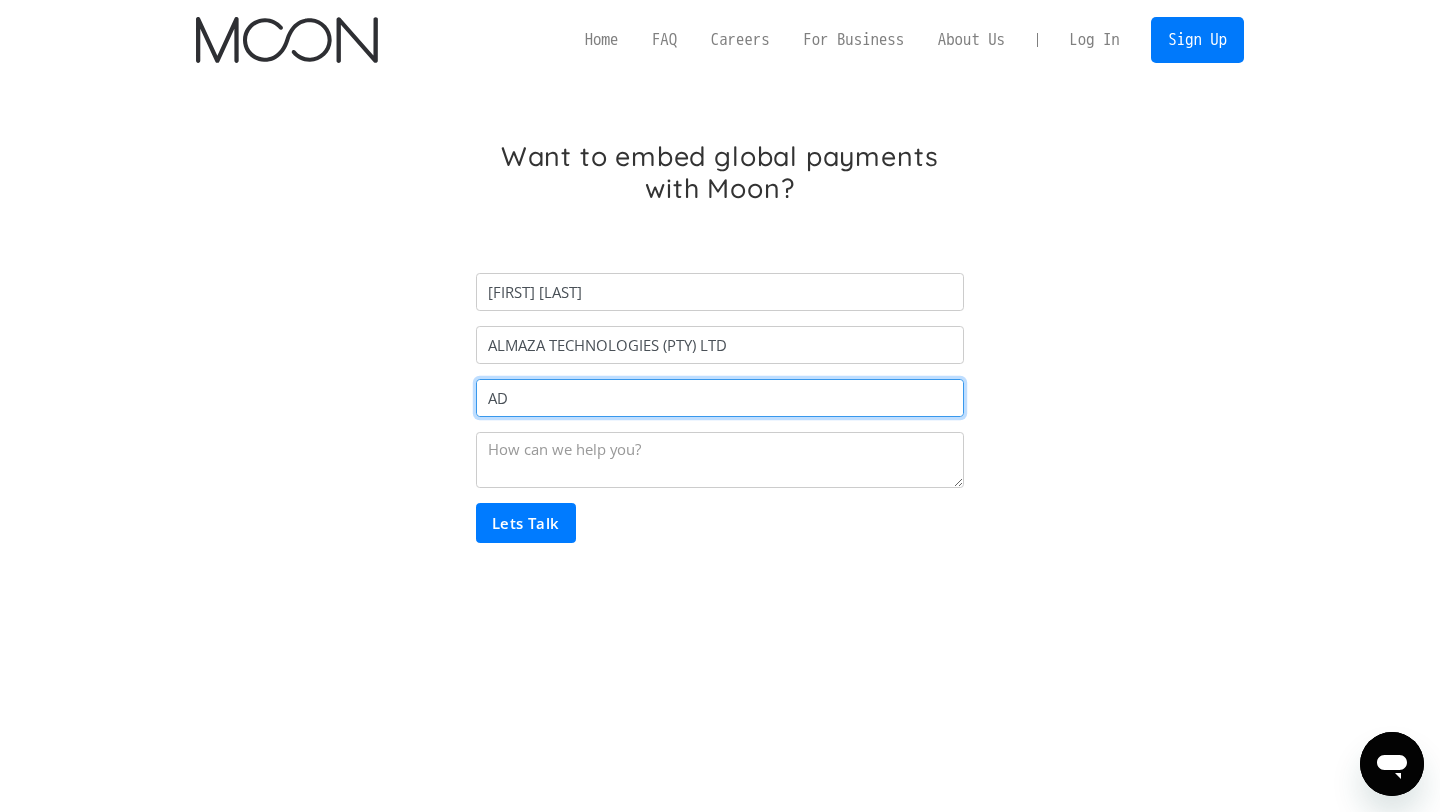 type on "admin@almaza.io" 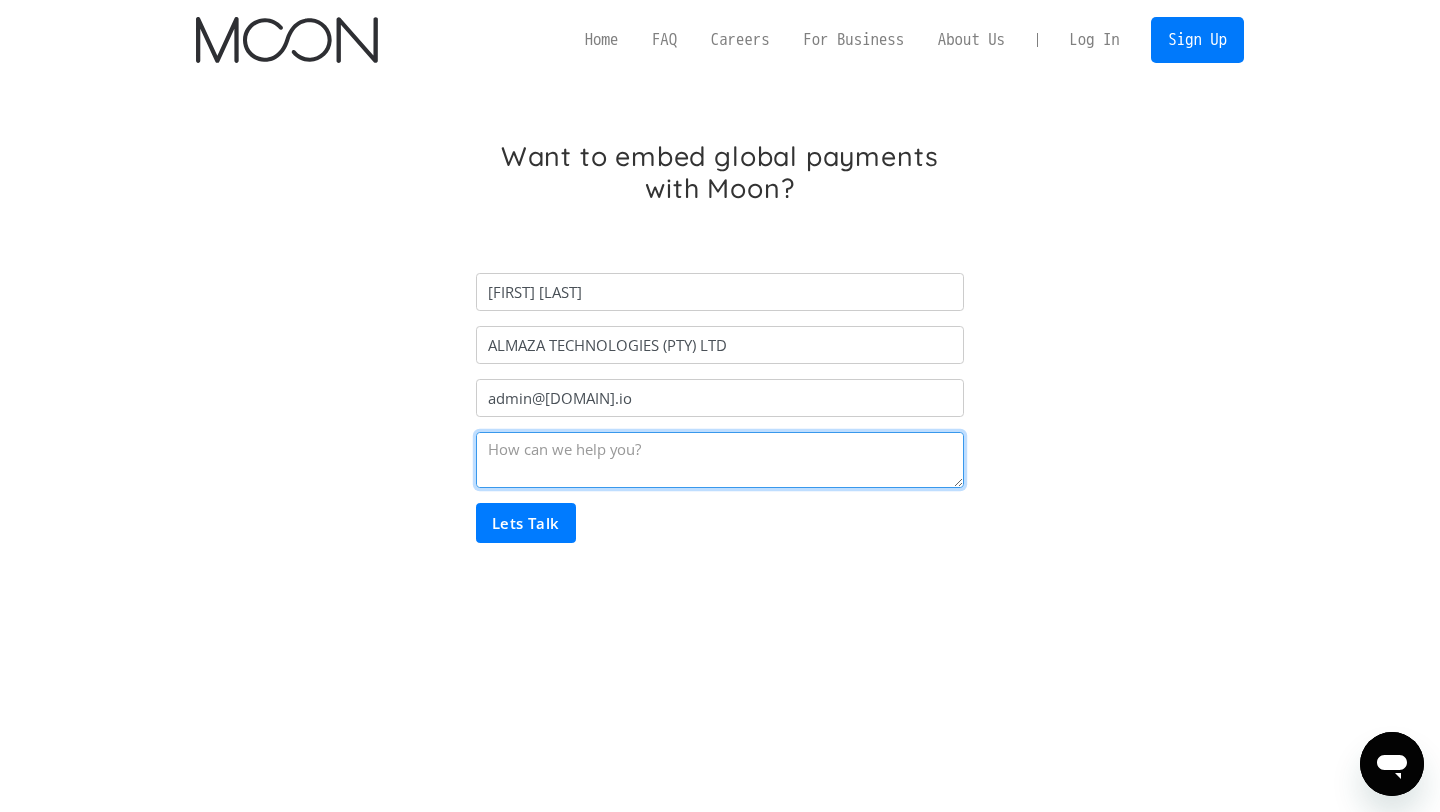 click at bounding box center [720, 460] 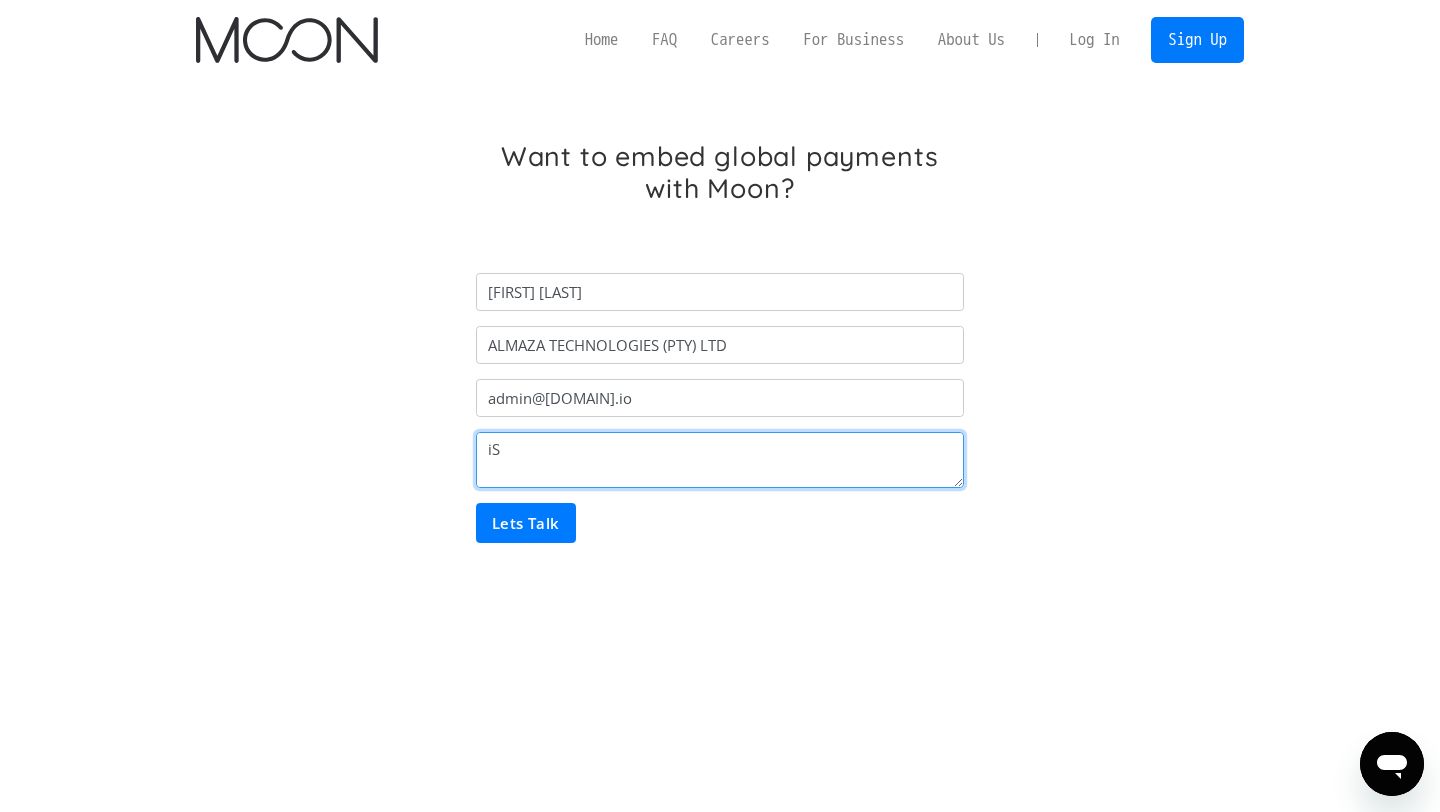 type on "i" 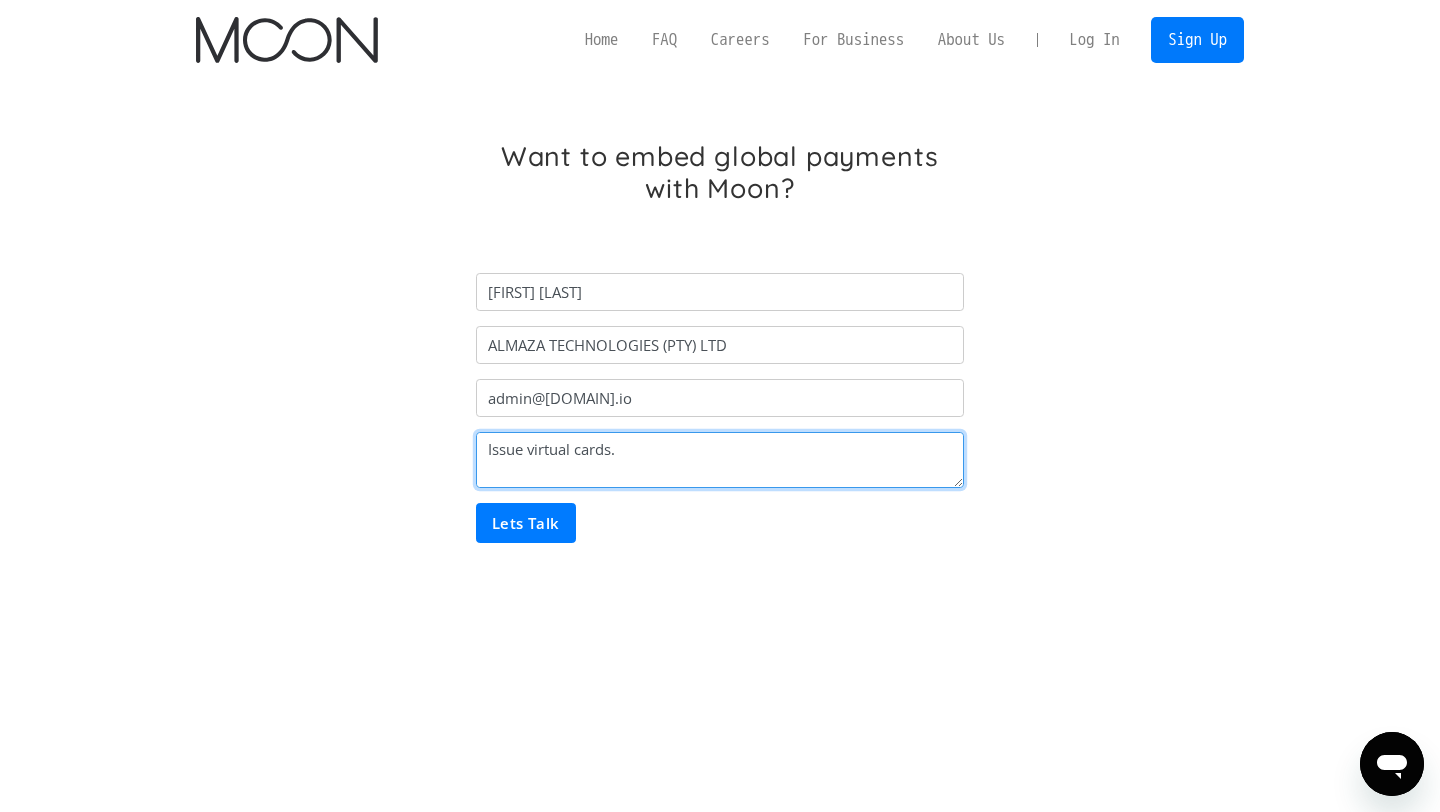 type on "Issue virtual cards." 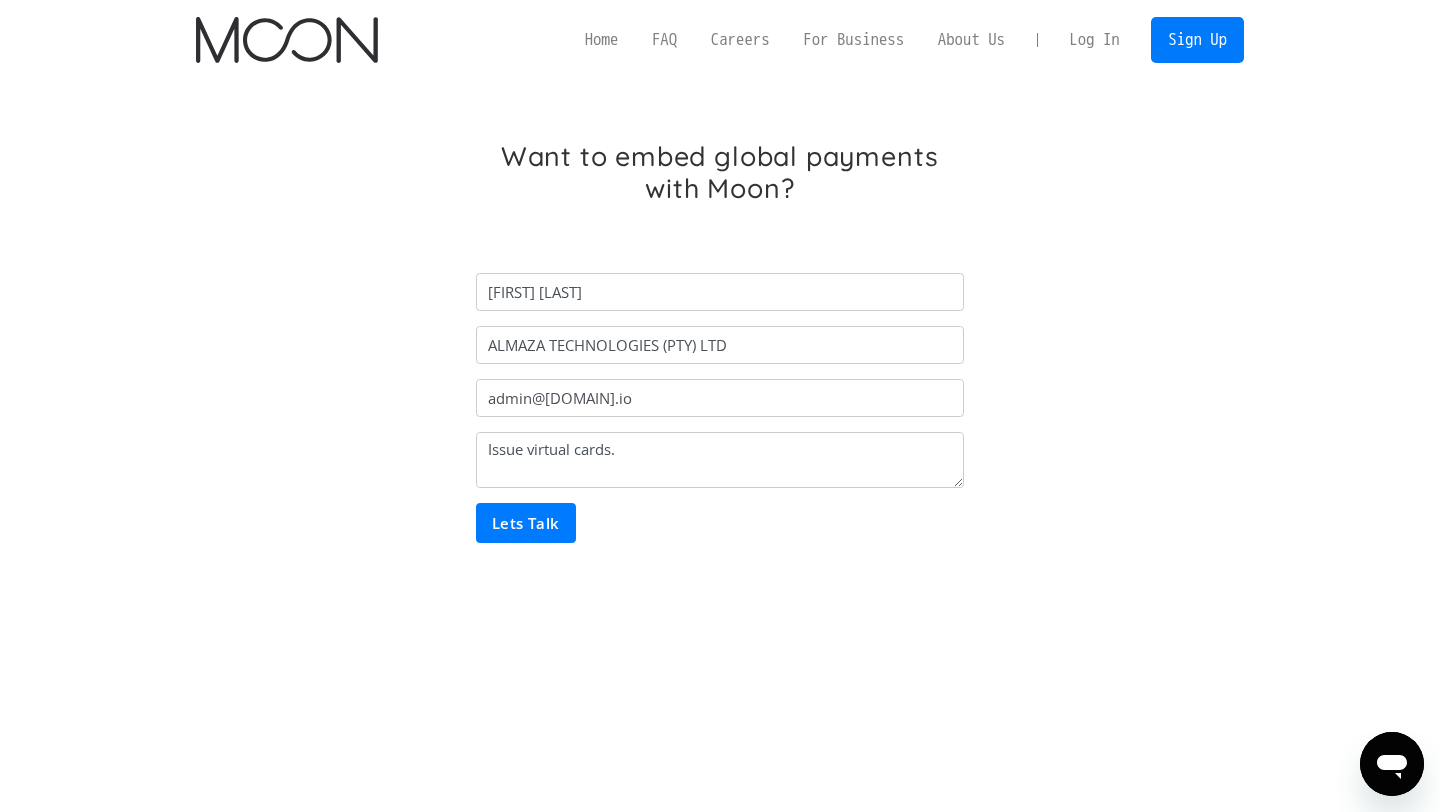 click on "Lets Talk" at bounding box center (526, 523) 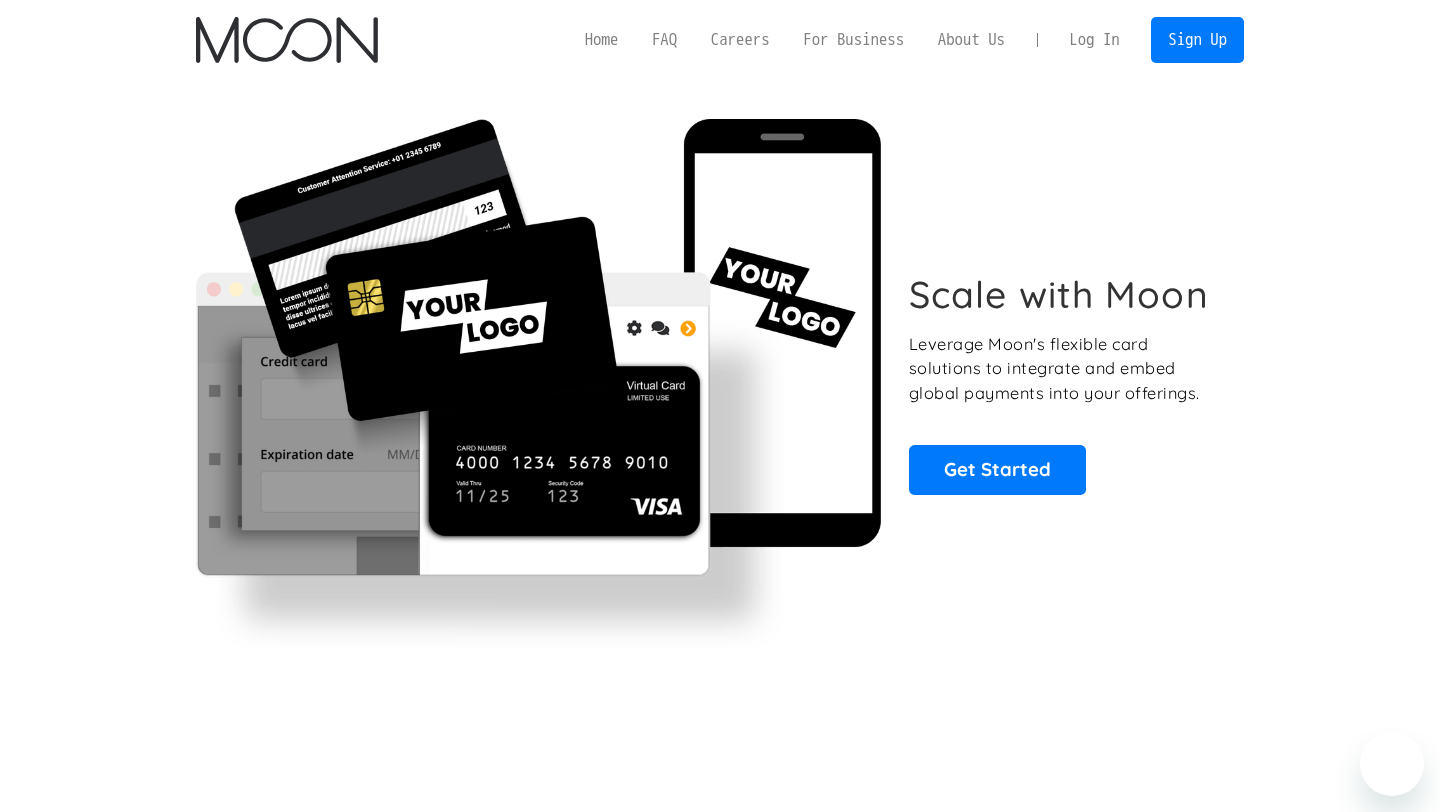 scroll, scrollTop: 0, scrollLeft: 0, axis: both 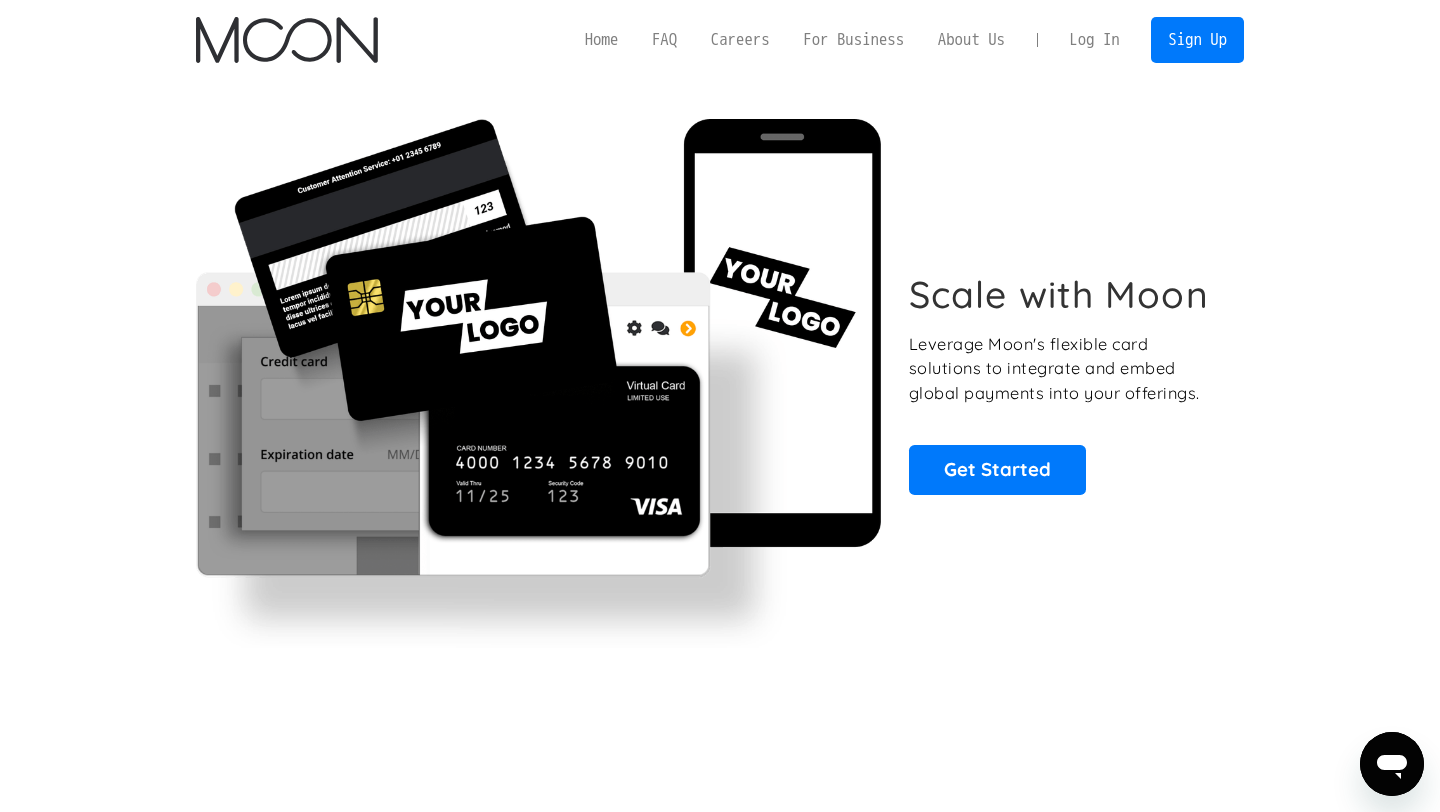 click on "Leverage Moon's flexible card solutions to integrate and embed global payments into your offerings." at bounding box center (1065, 369) 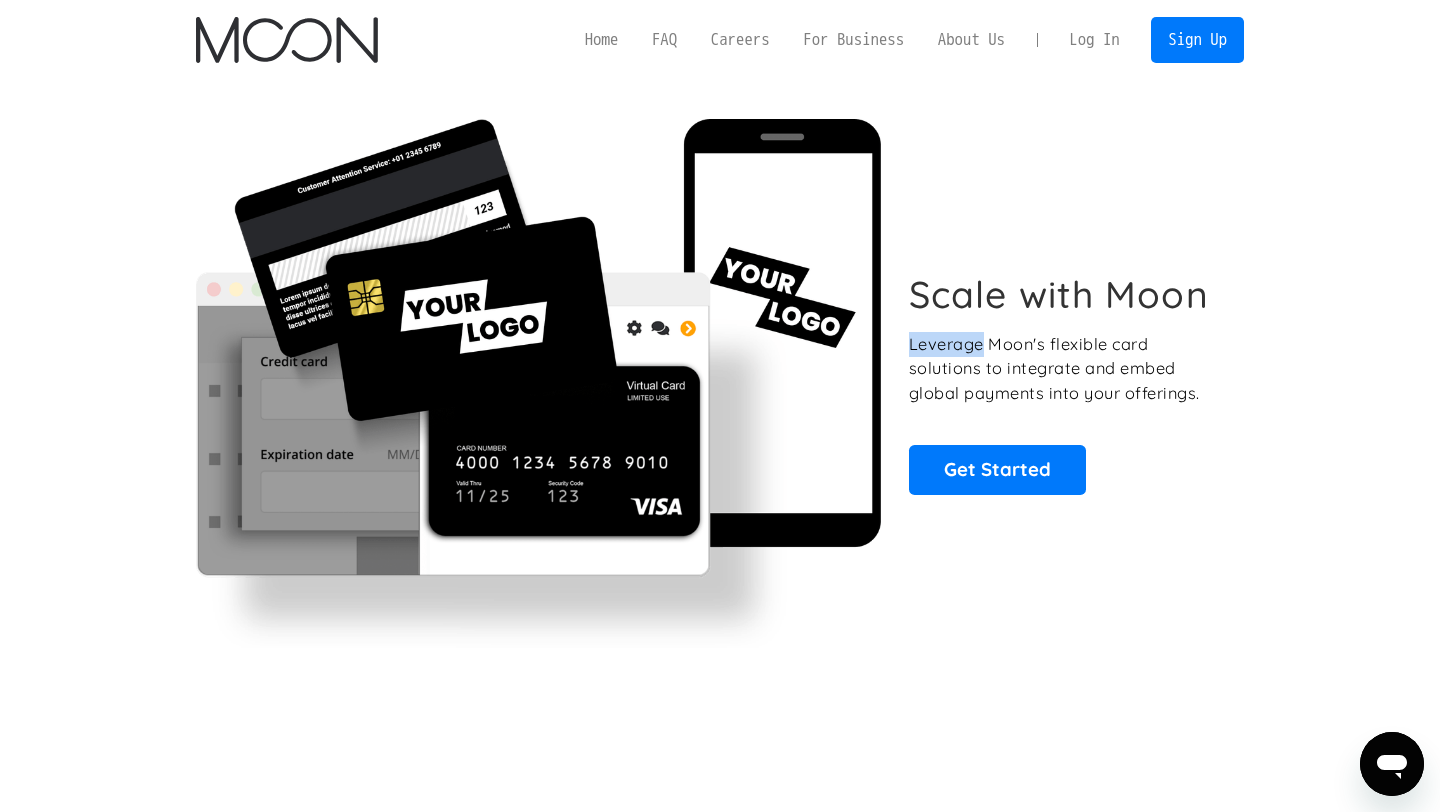click on "Leverage Moon's flexible card solutions to integrate and embed global payments into your offerings." at bounding box center [1065, 369] 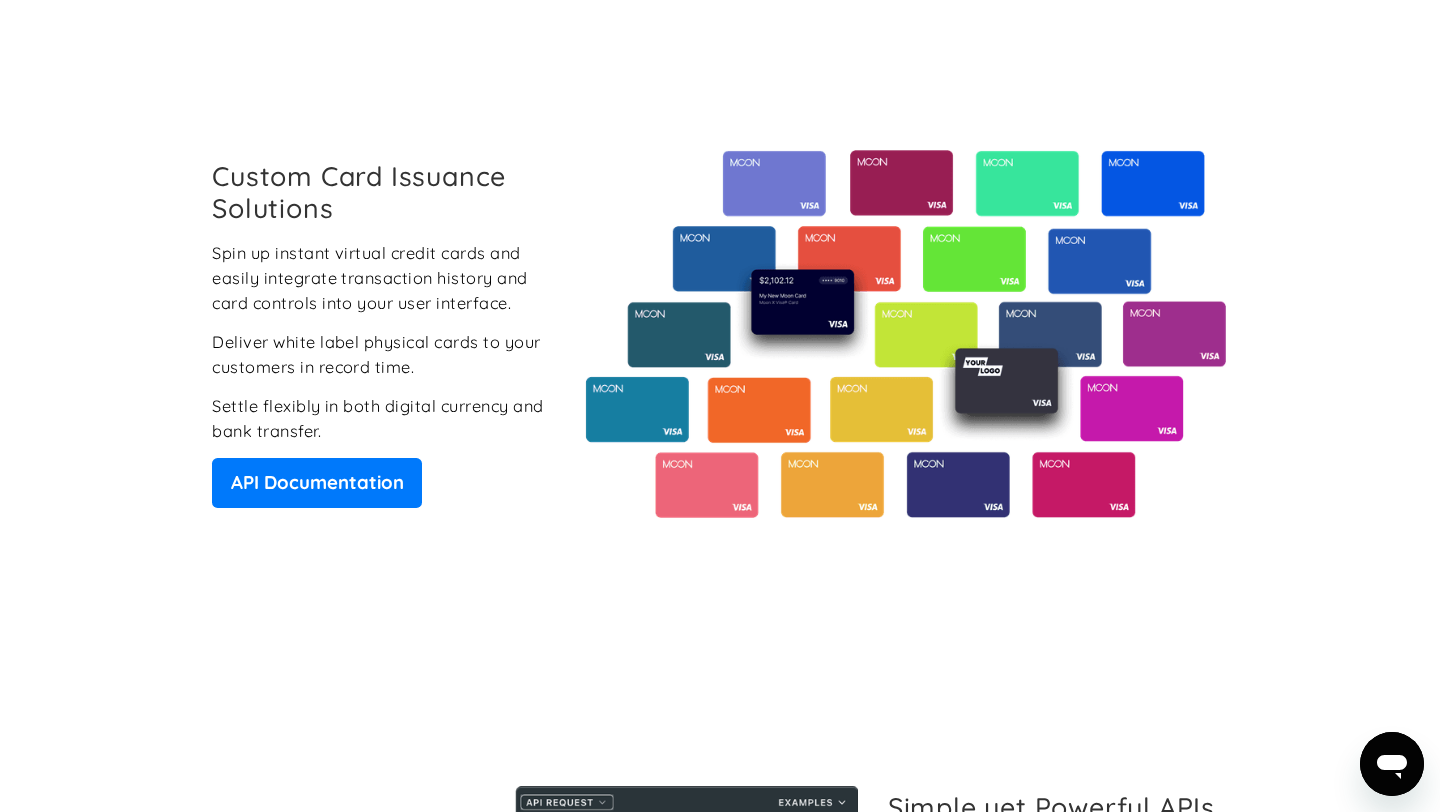 scroll, scrollTop: 1405, scrollLeft: 0, axis: vertical 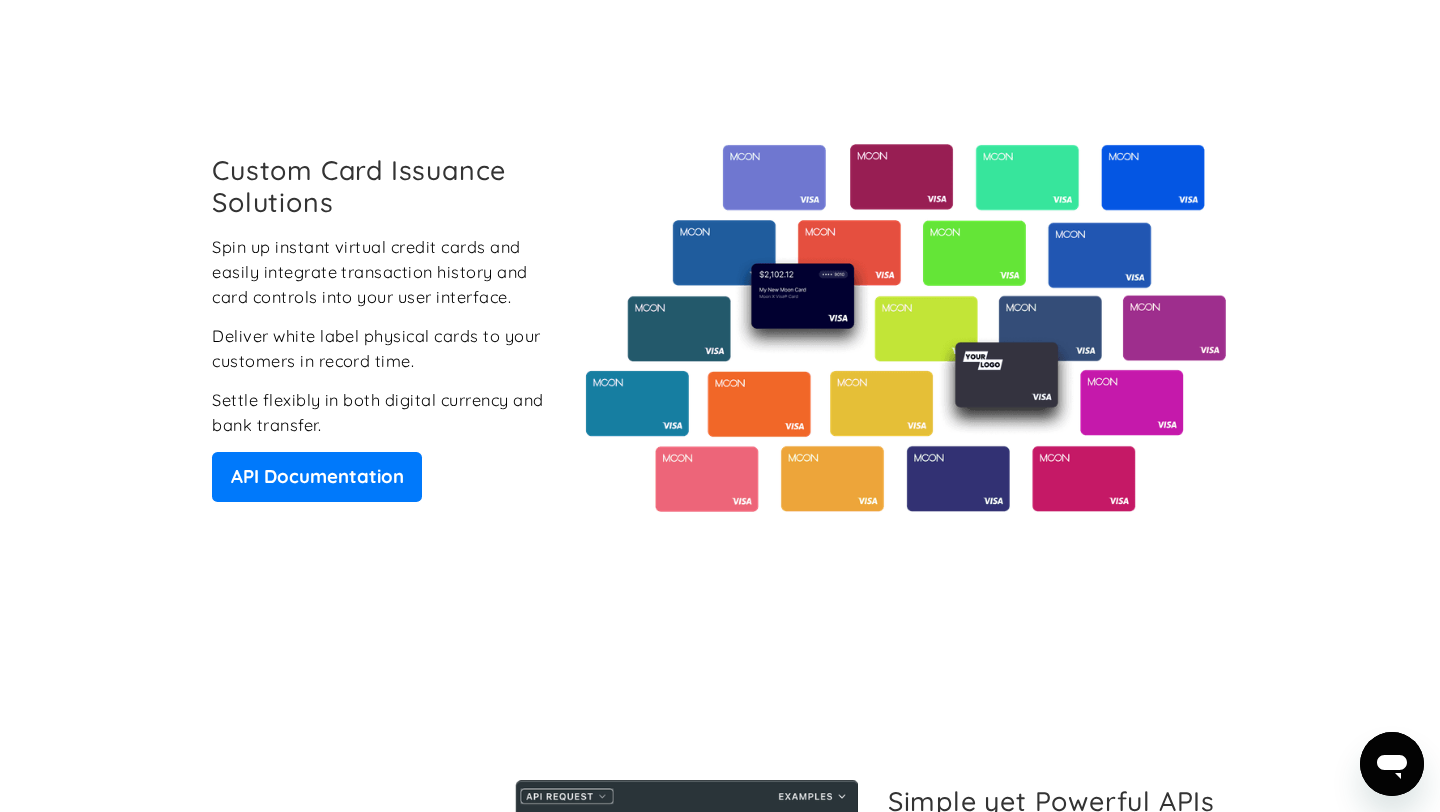 click on "Spin up instant virtual credit cards and easily integrate transaction history and card controls into your user interface." at bounding box center [382, 272] 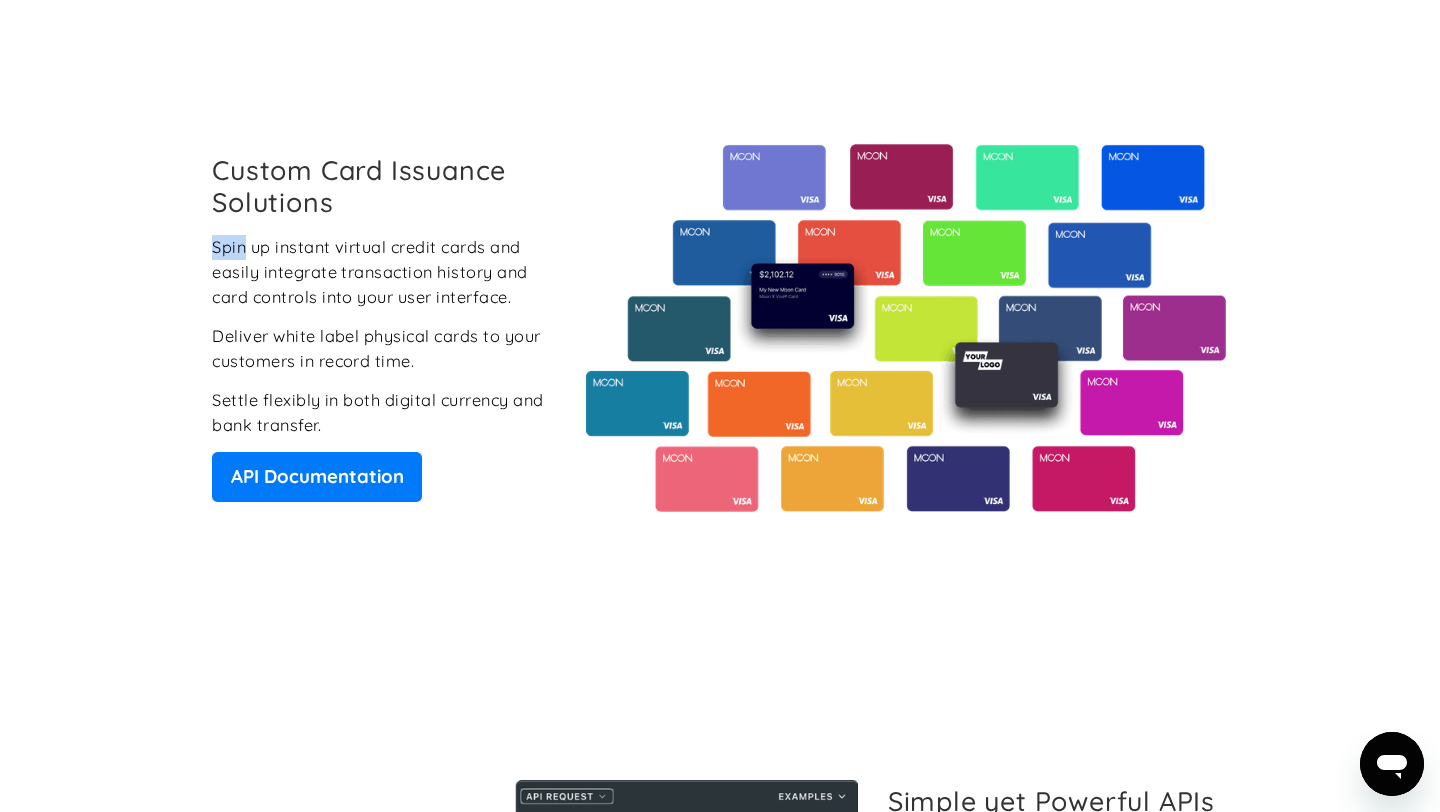 click on "Spin up instant virtual credit cards and easily integrate transaction history and card controls into your user interface." at bounding box center (382, 272) 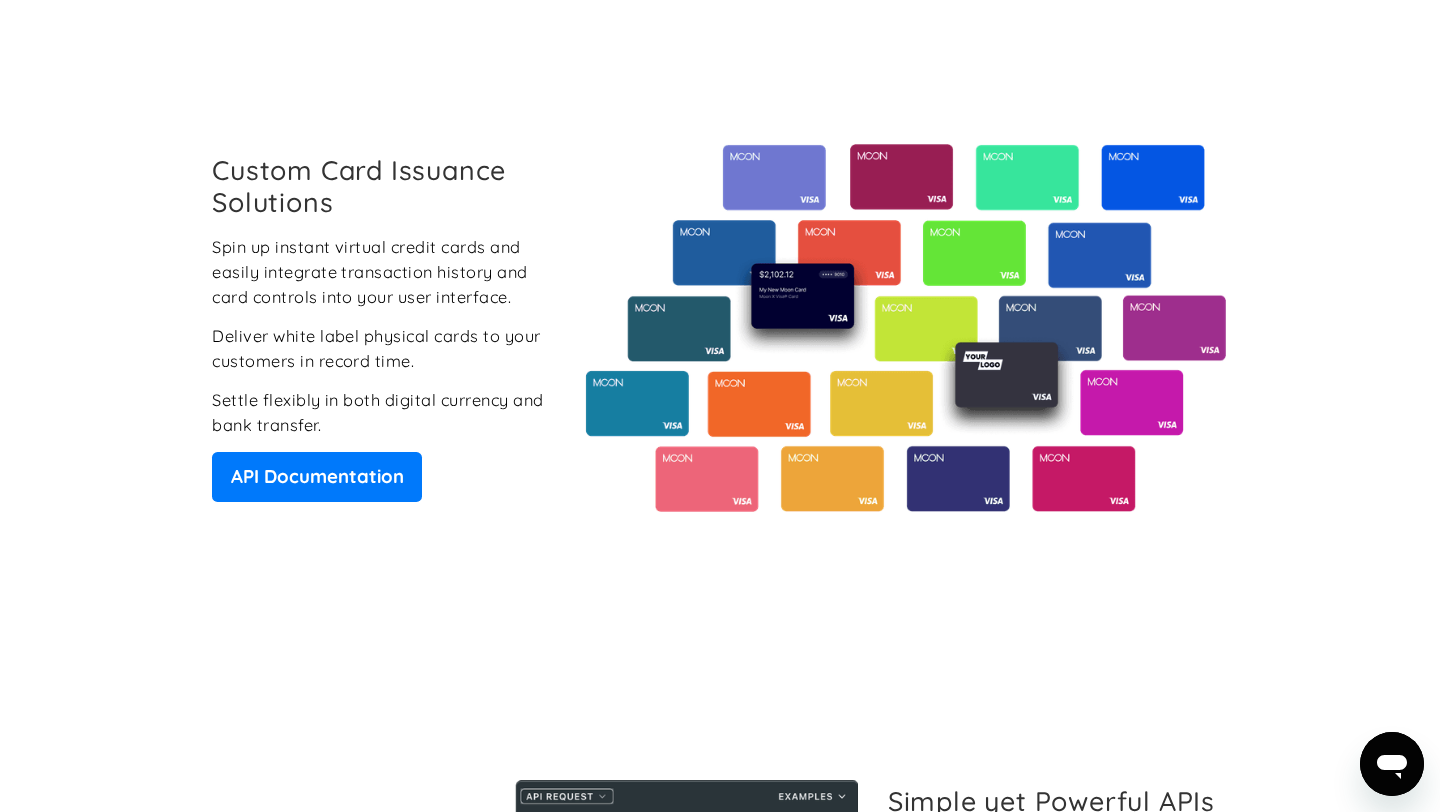 click on "Deliver white label physical cards to your customers in record time." at bounding box center [382, 348] 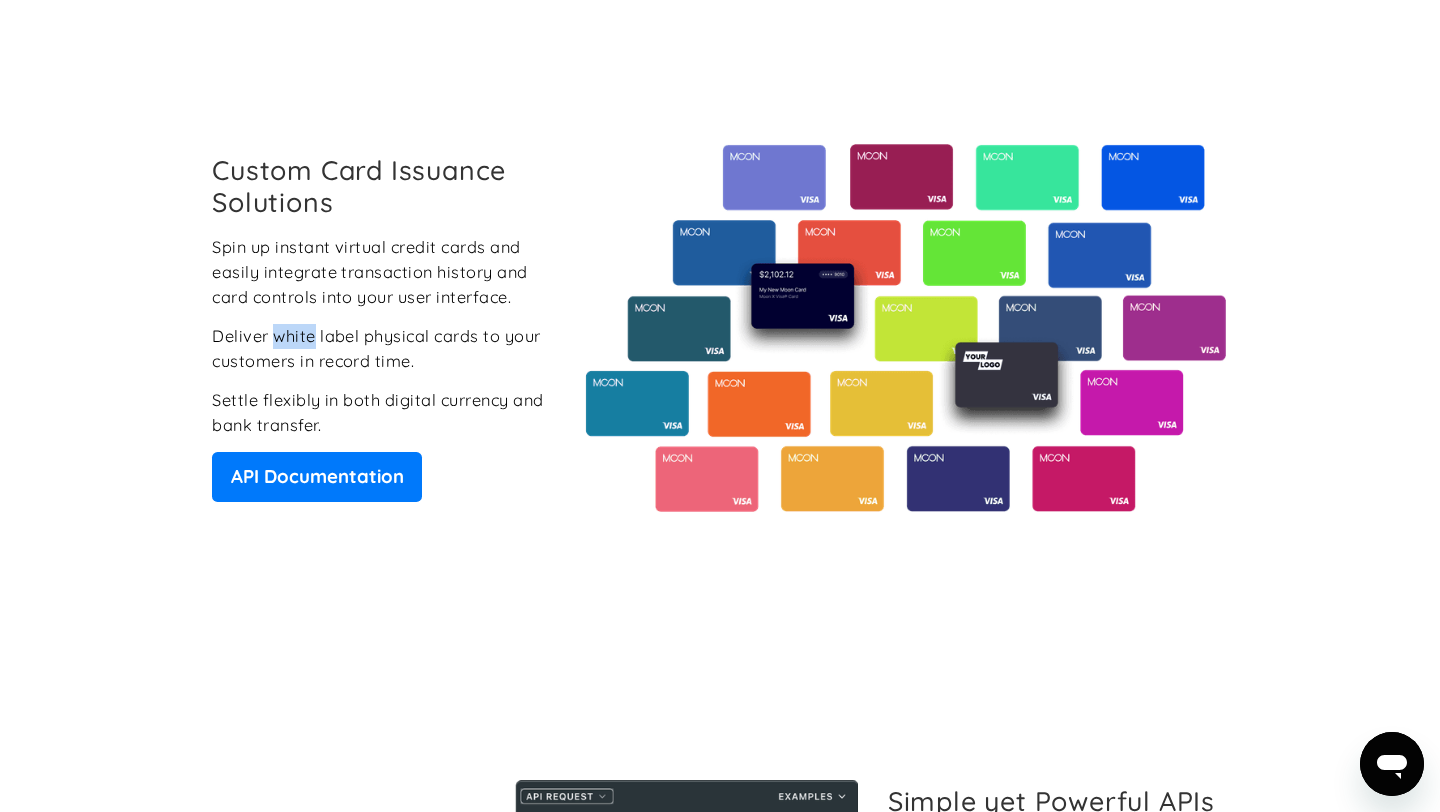 click on "Deliver white label physical cards to your customers in record time." at bounding box center [382, 348] 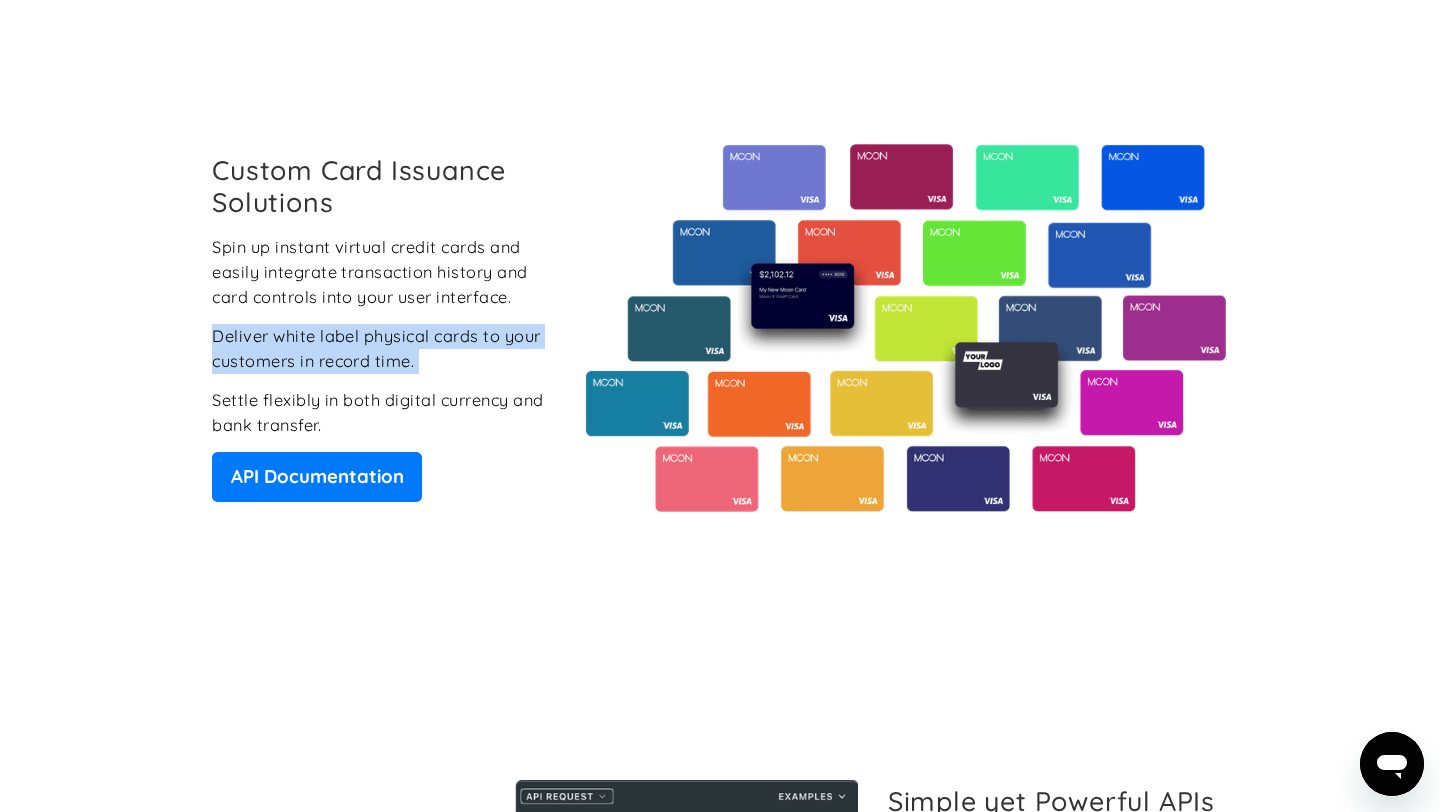 click on "Settle flexibly in both digital currency and bank transfer." at bounding box center [382, 412] 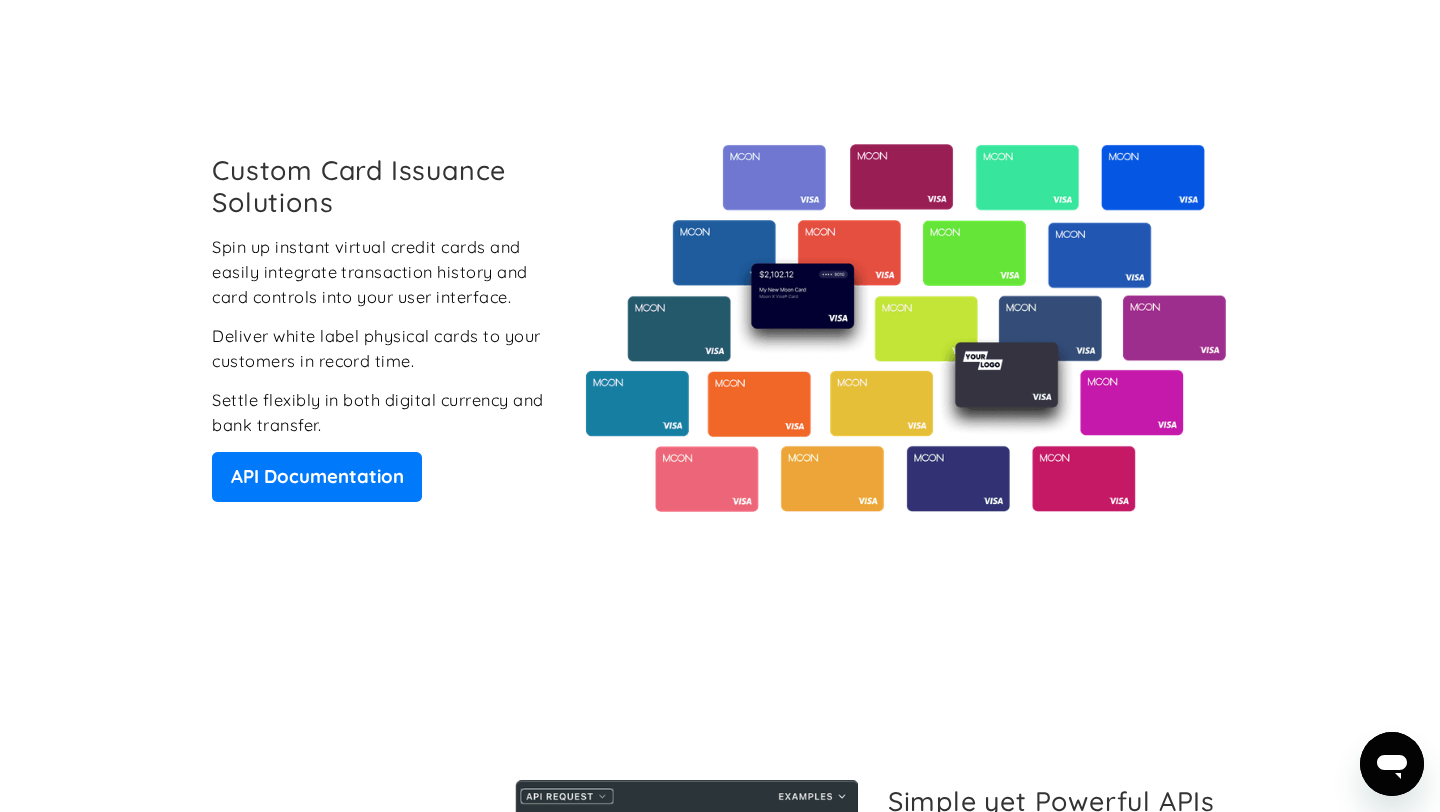 click on "Settle flexibly in both digital currency and bank transfer." at bounding box center [382, 412] 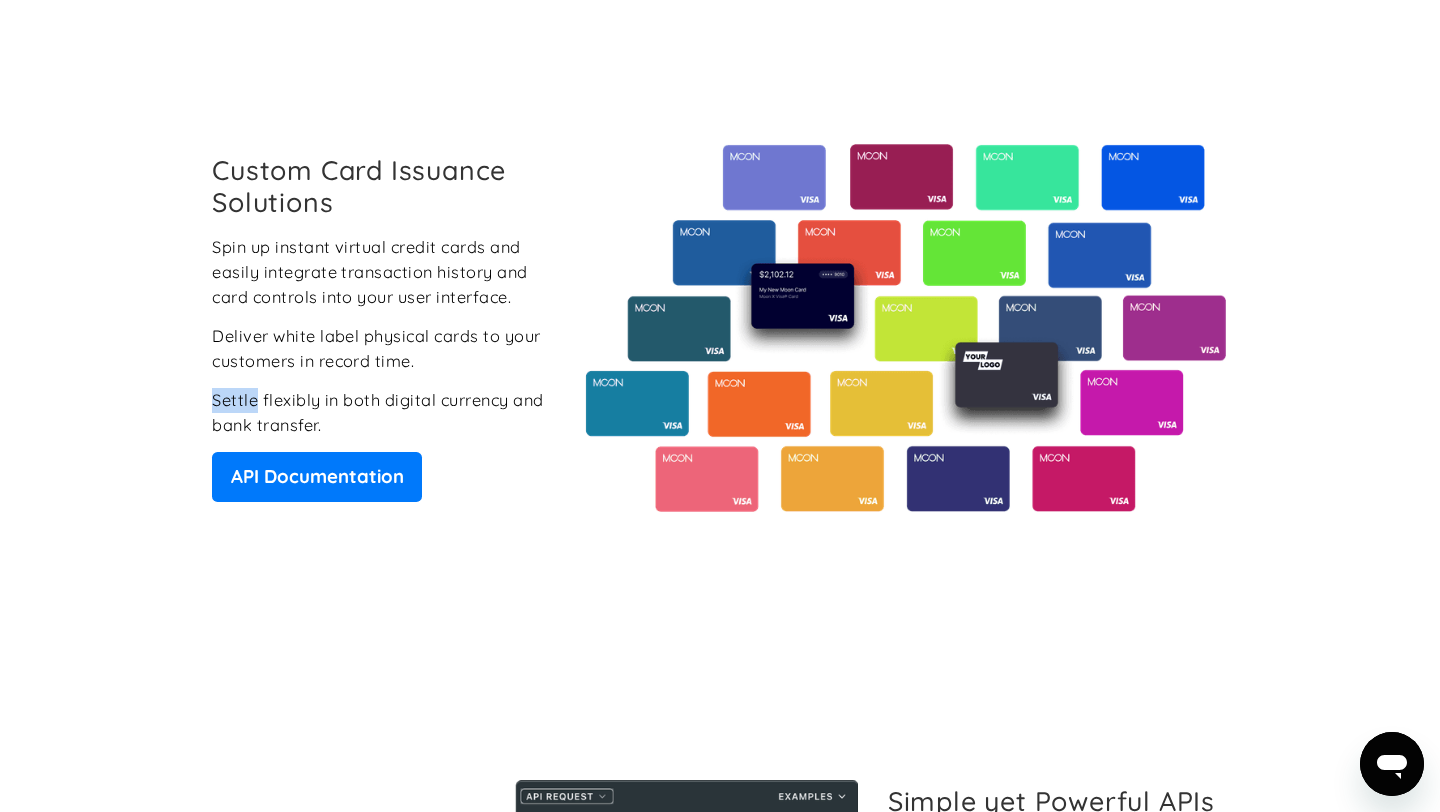 click on "Settle flexibly in both digital currency and bank transfer." at bounding box center (382, 412) 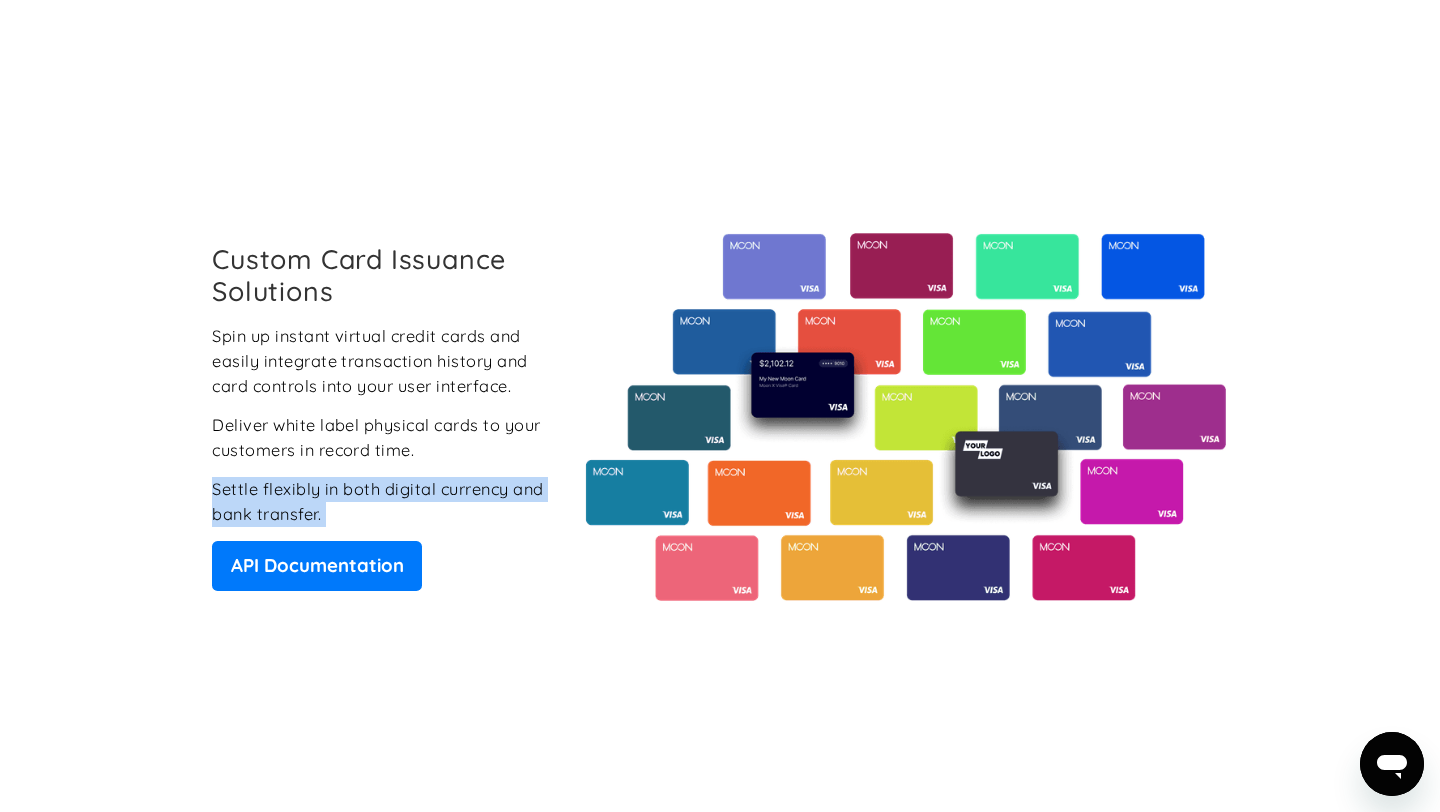 scroll, scrollTop: 1313, scrollLeft: 0, axis: vertical 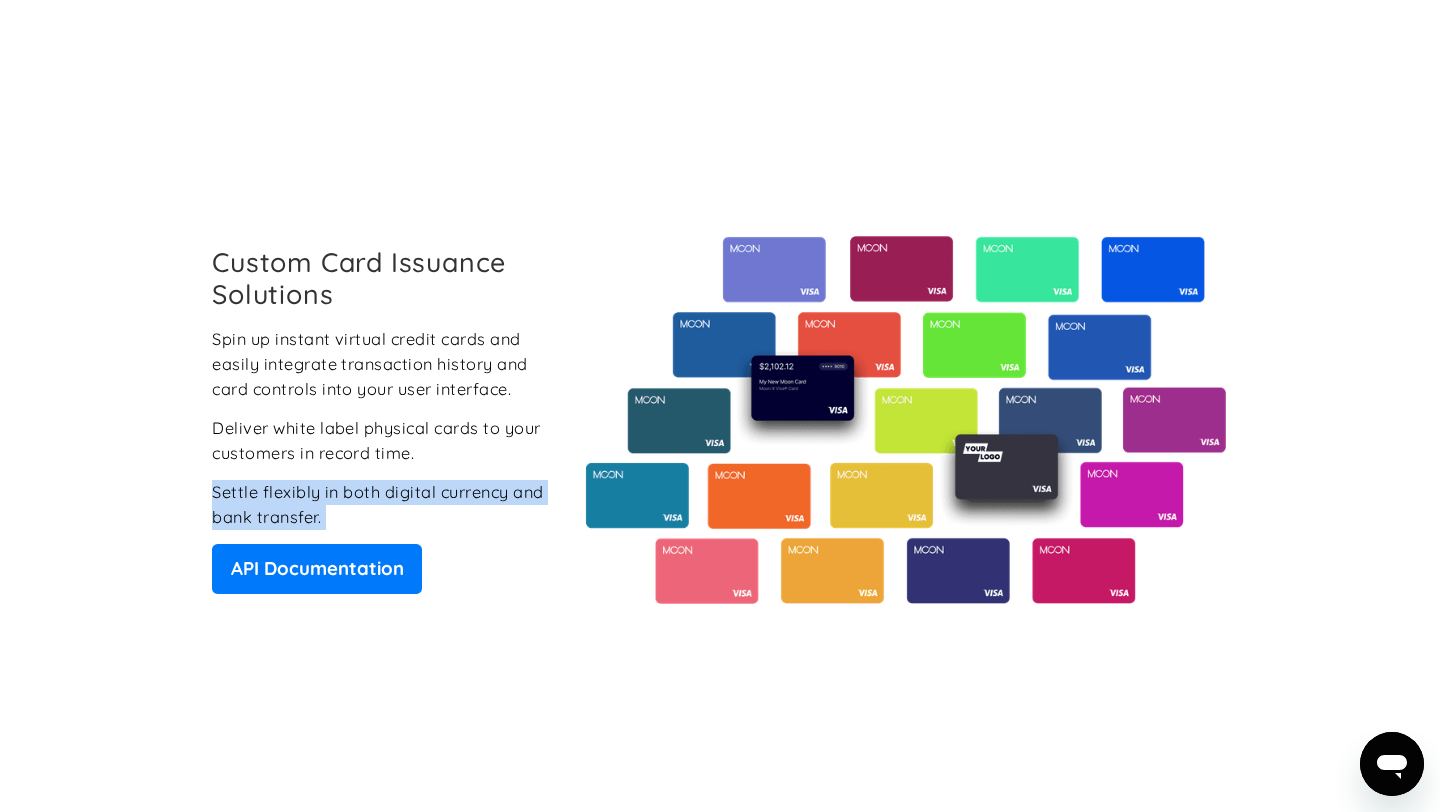 click on "Spin up instant virtual credit cards and easily integrate transaction history and card controls into your user interface." at bounding box center (382, 364) 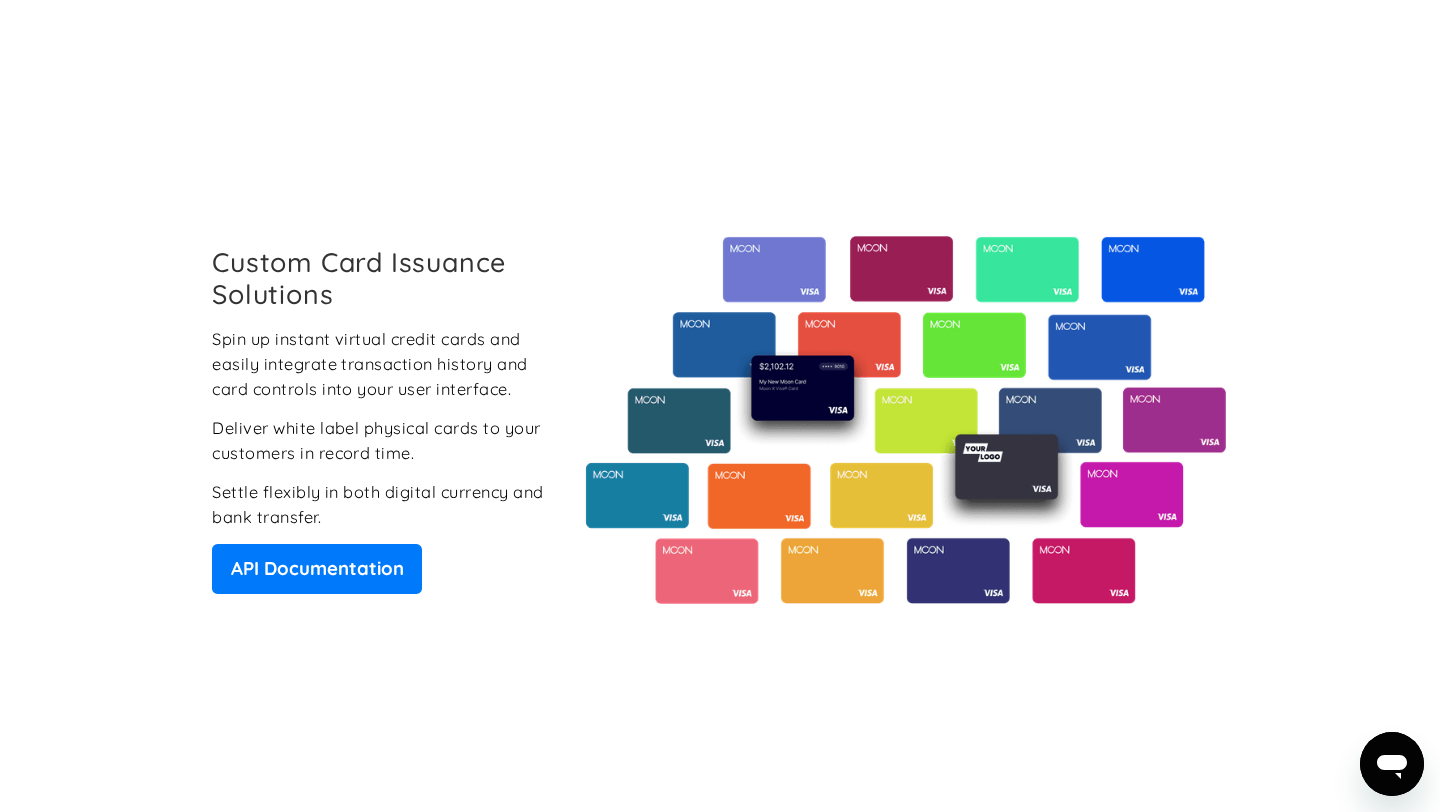 click on "Spin up instant virtual credit cards and easily integrate transaction history and card controls into your user interface." at bounding box center [382, 364] 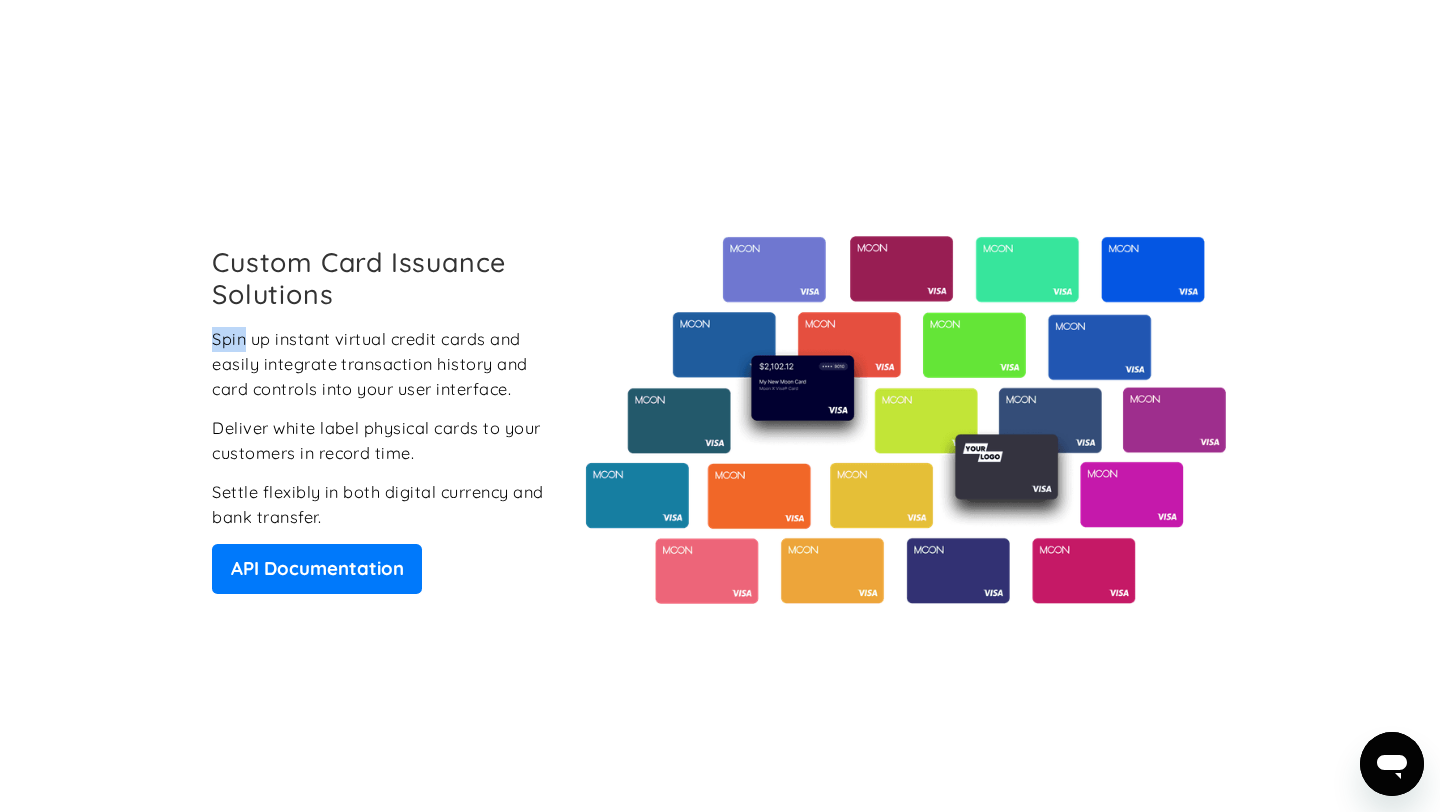 click on "Spin up instant virtual credit cards and easily integrate transaction history and card controls into your user interface." at bounding box center (382, 364) 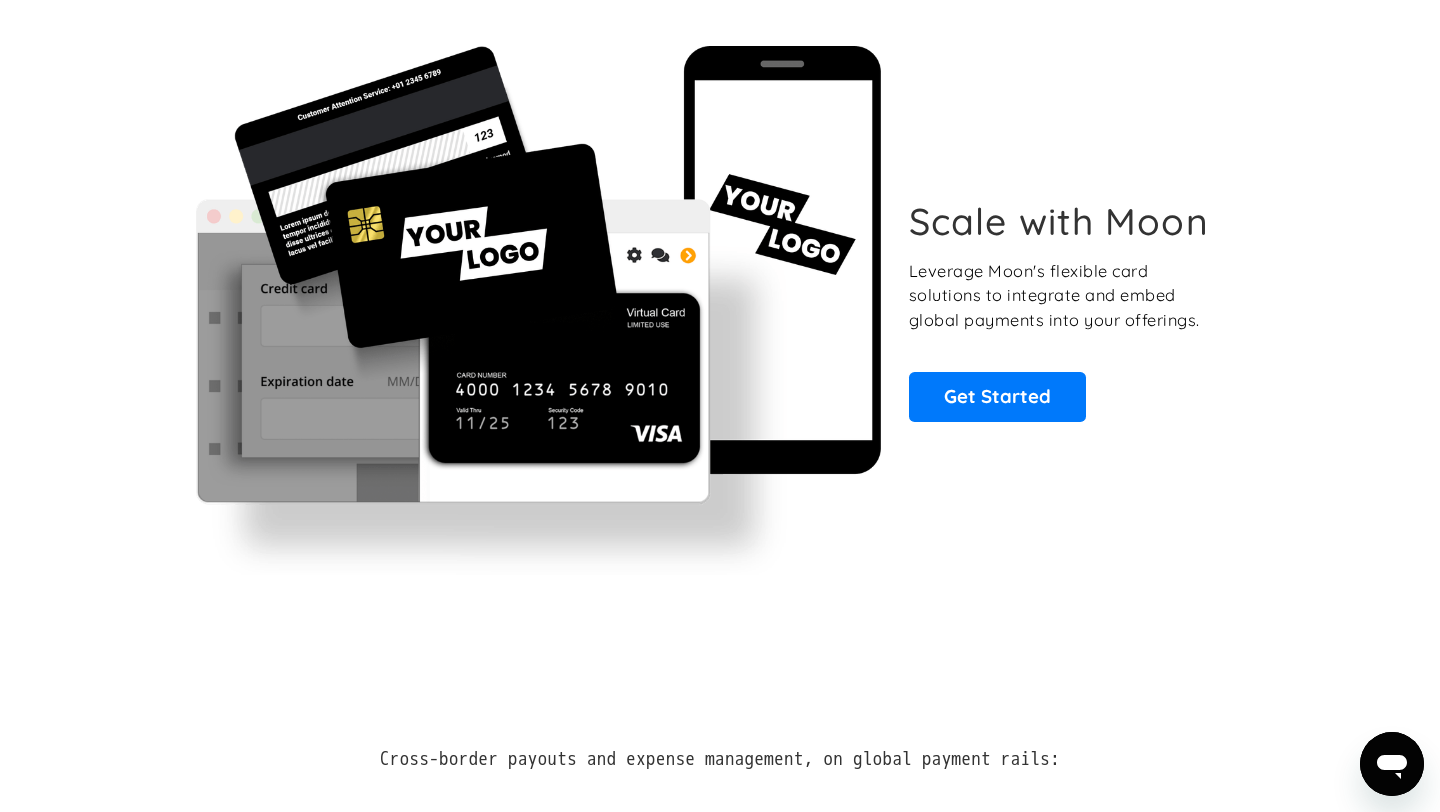scroll, scrollTop: 0, scrollLeft: 0, axis: both 